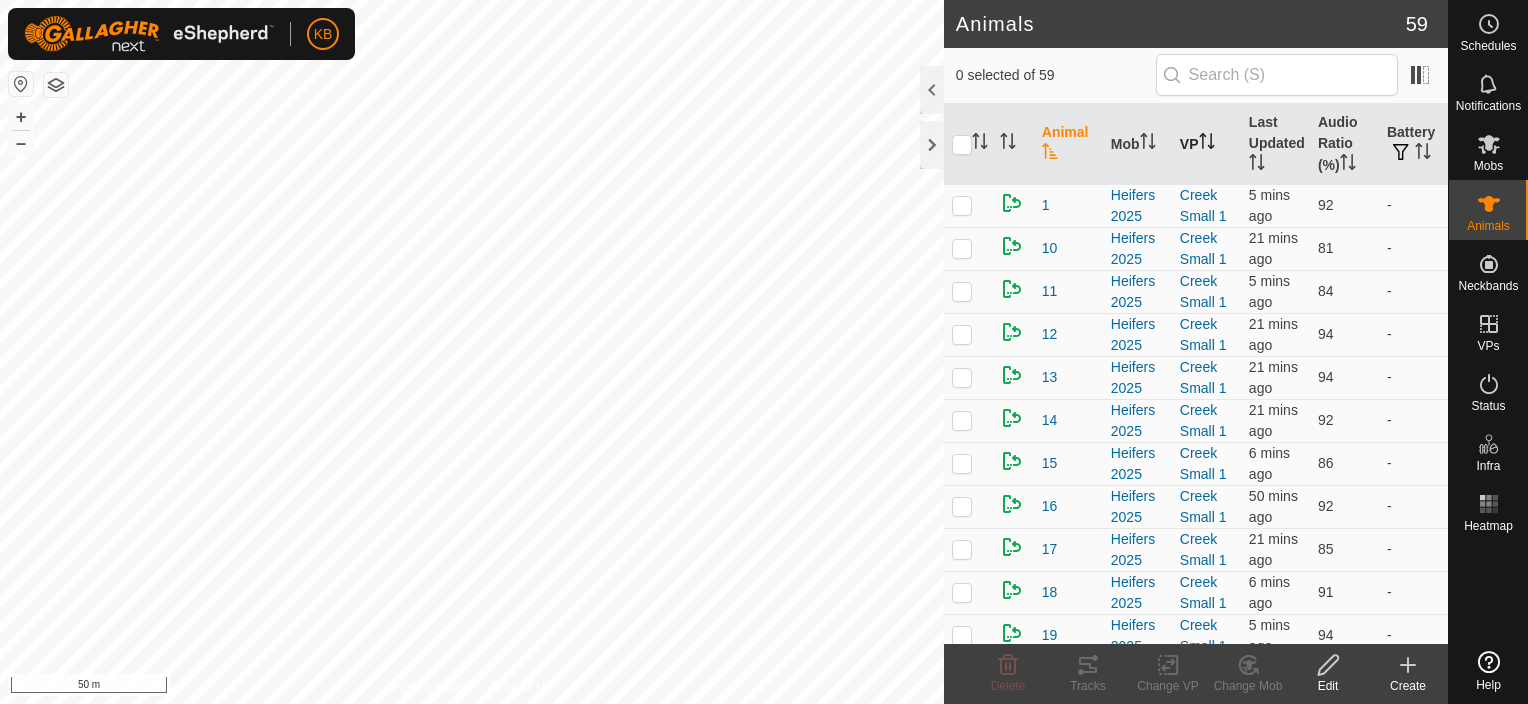 scroll, scrollTop: 0, scrollLeft: 0, axis: both 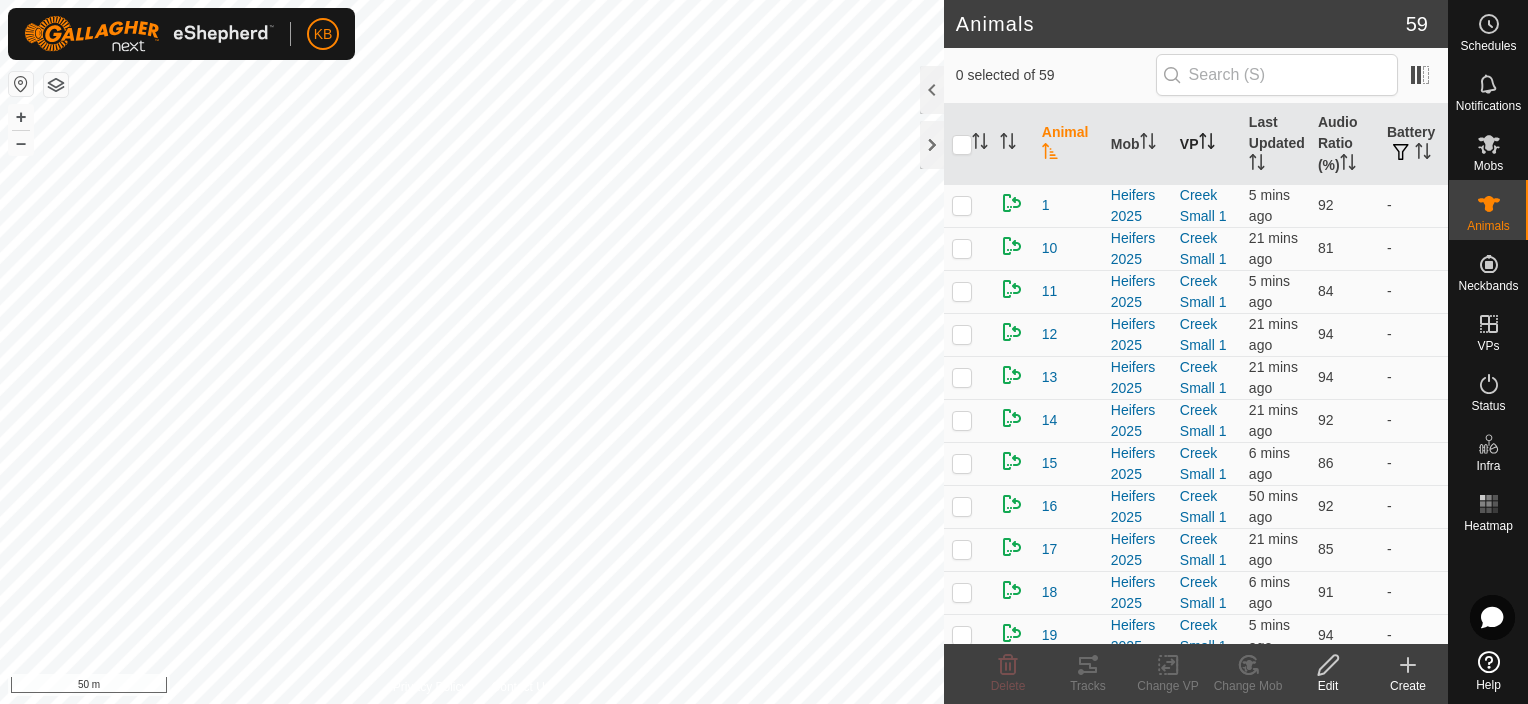 click 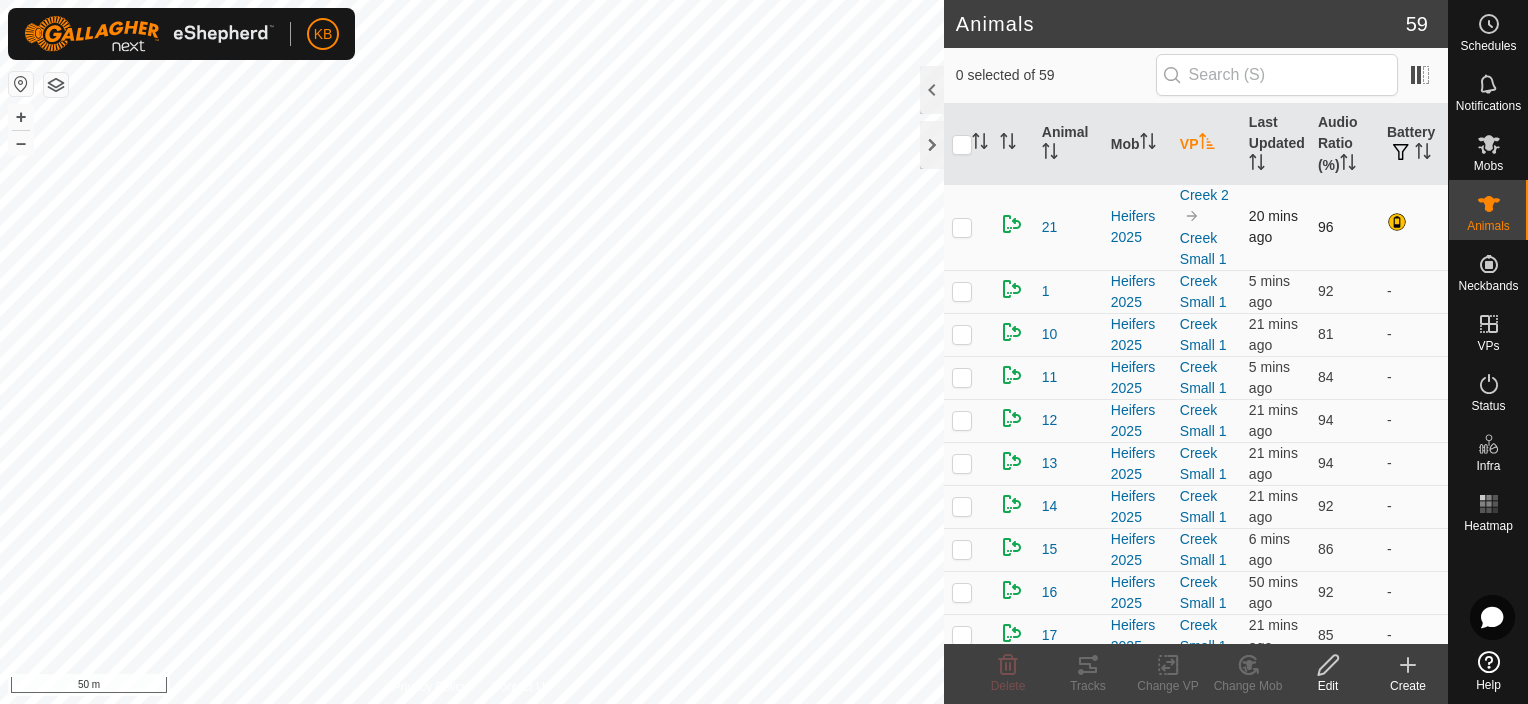 click at bounding box center (962, 227) 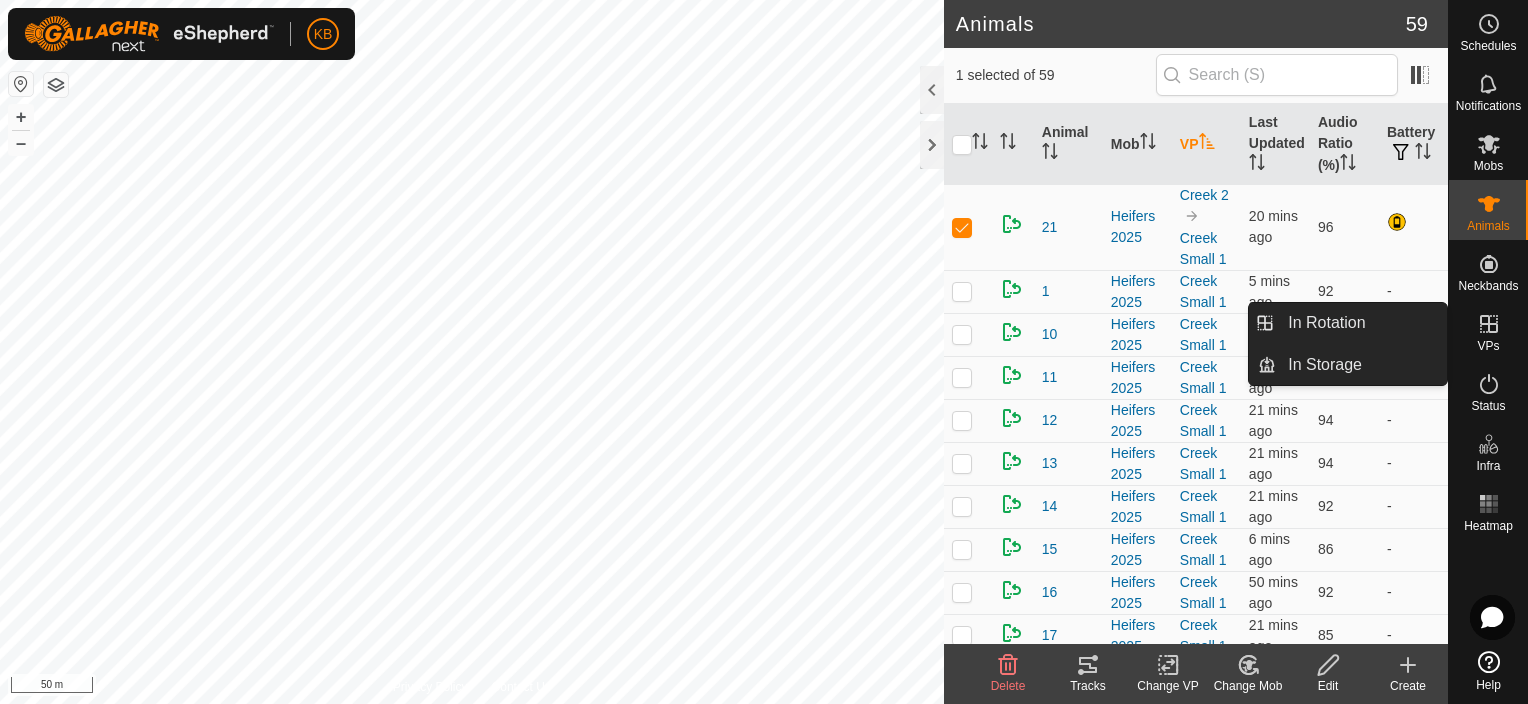 click on "VPs" at bounding box center (1488, 346) 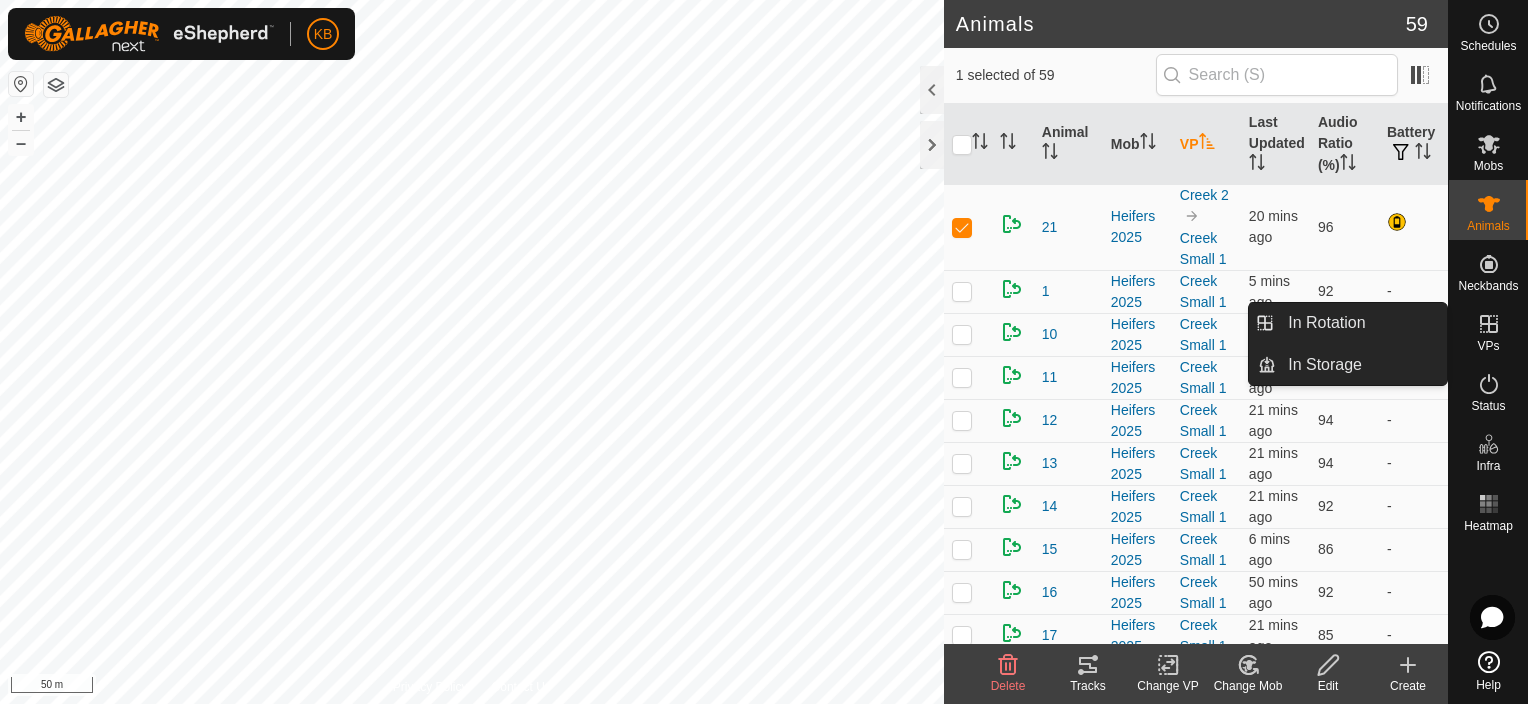 click 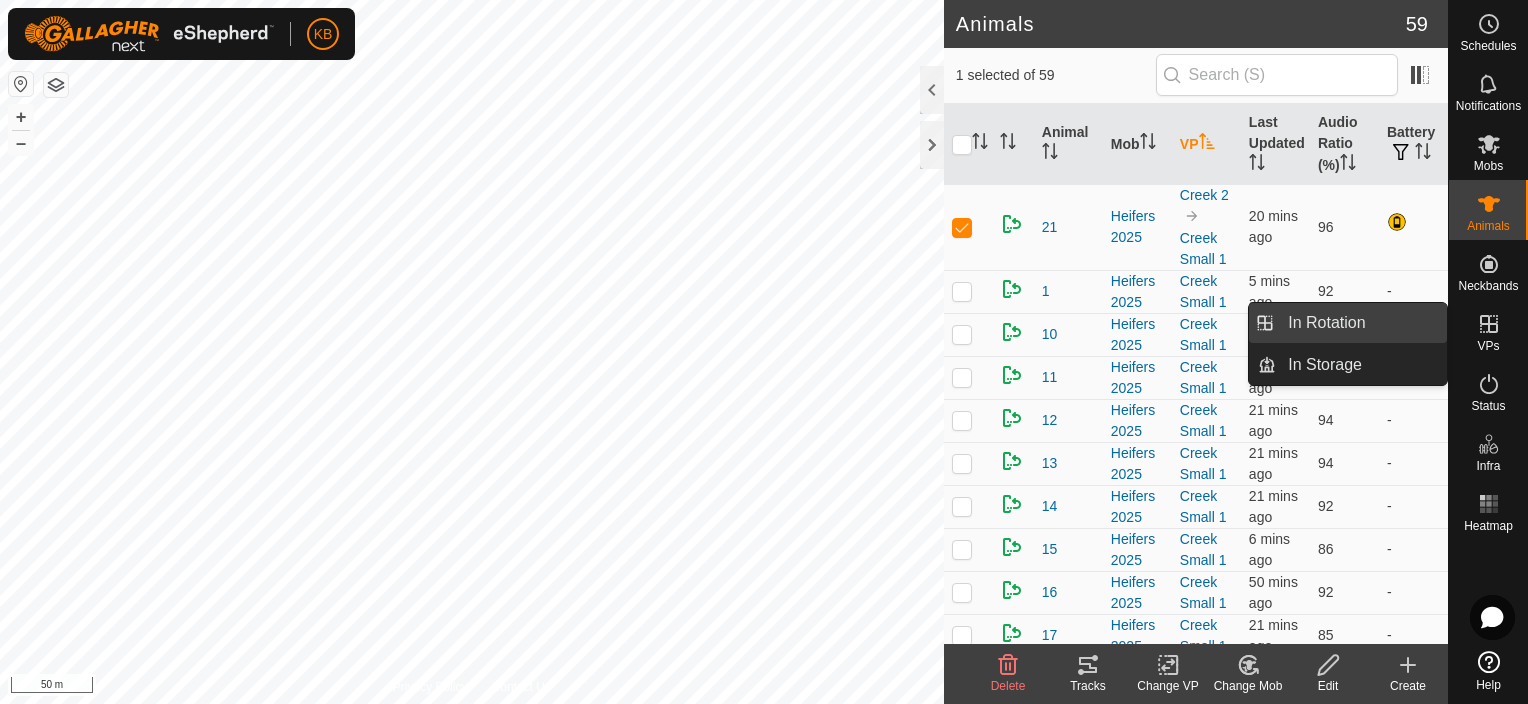 click on "In Rotation" at bounding box center (1361, 323) 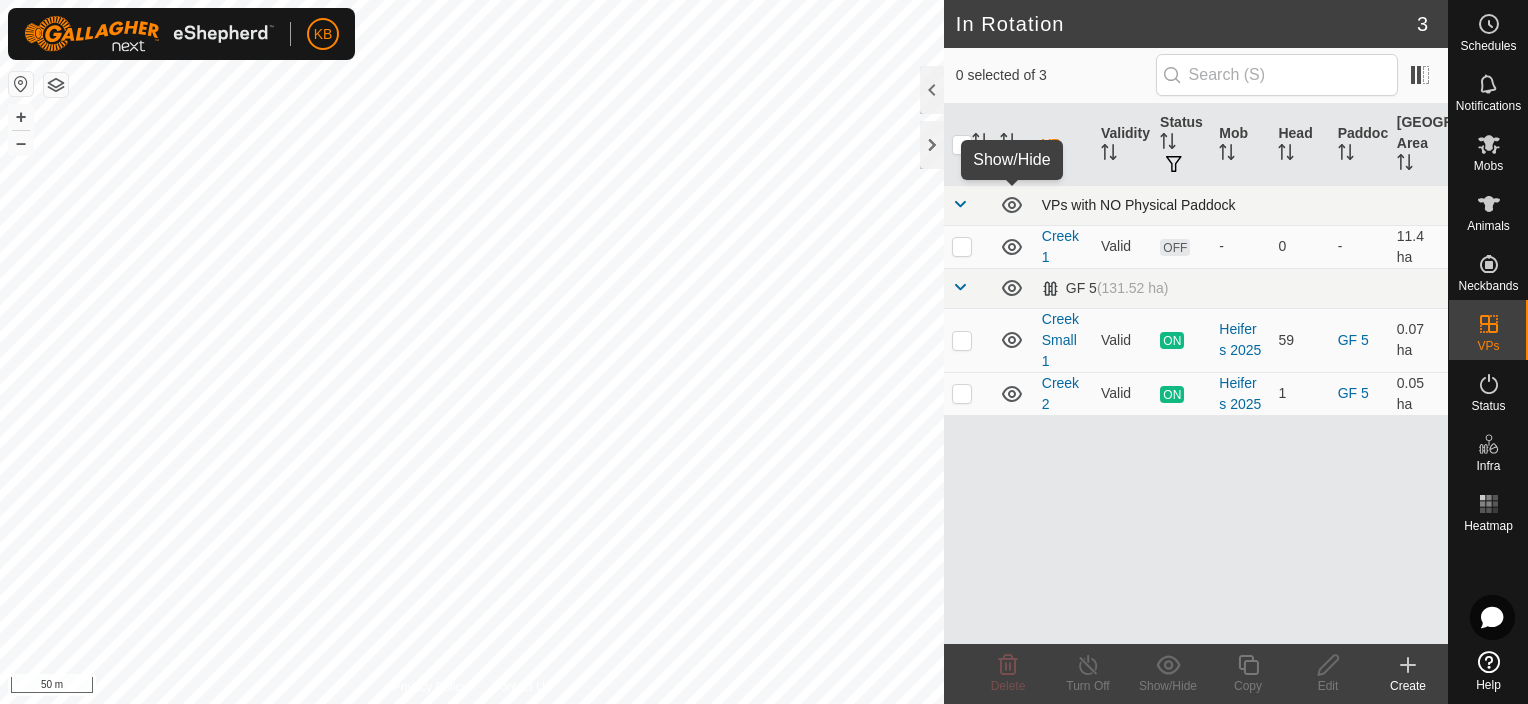 click 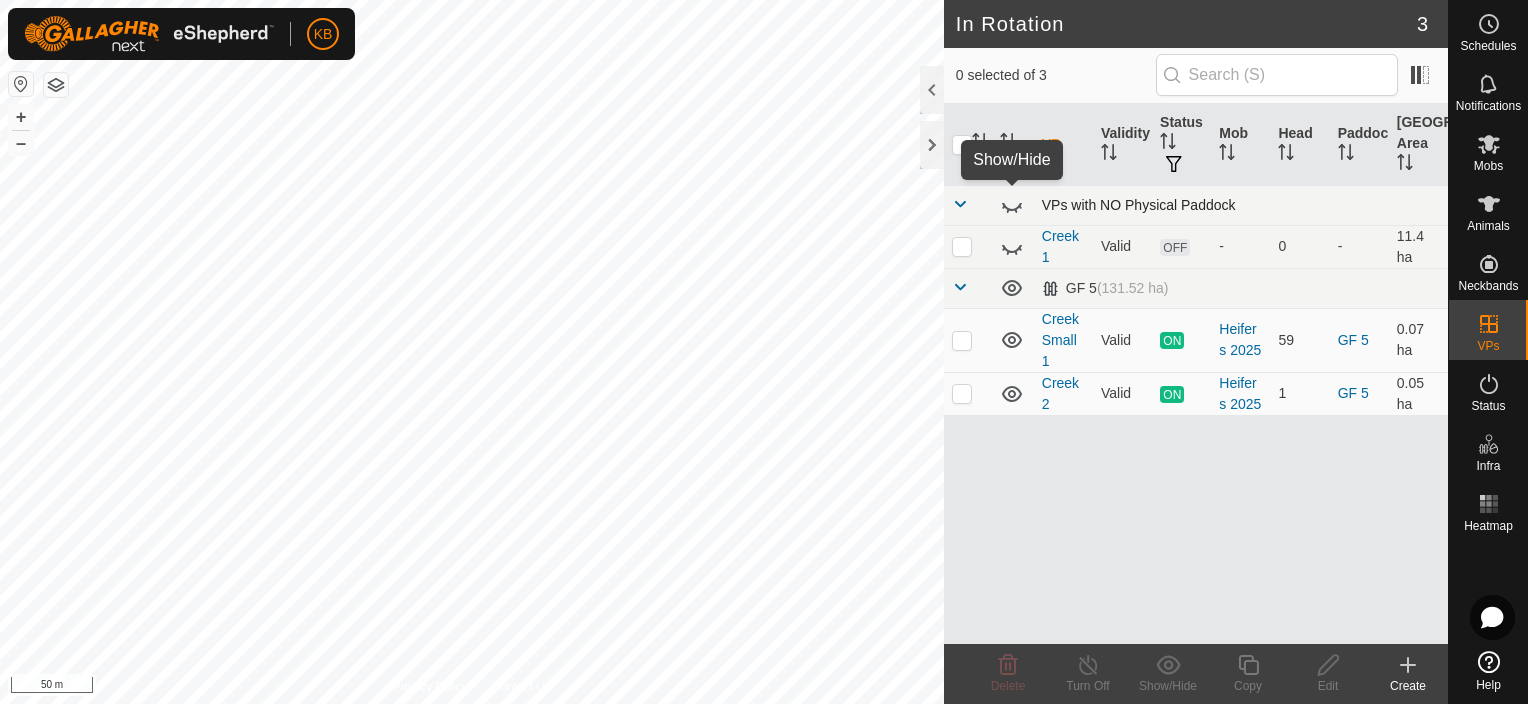 click 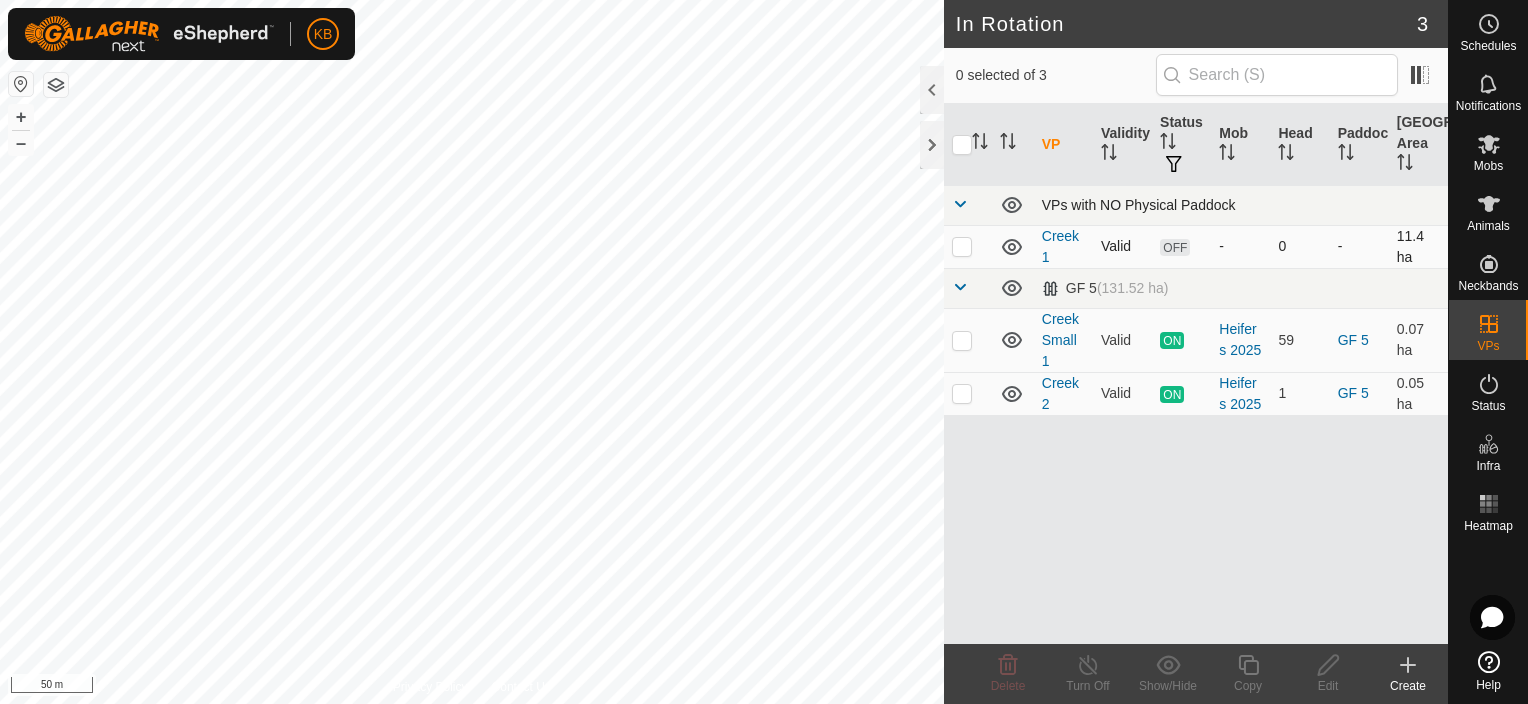 click 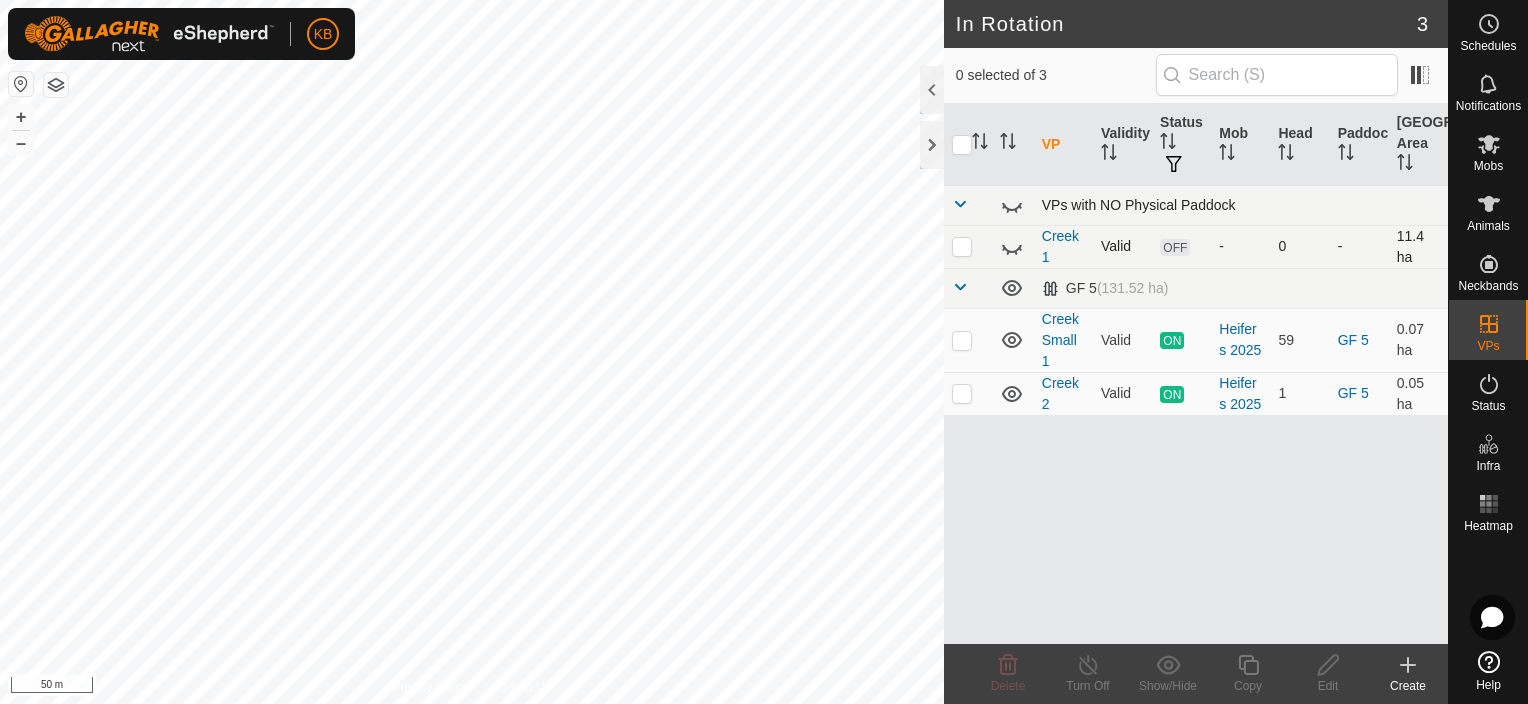 click 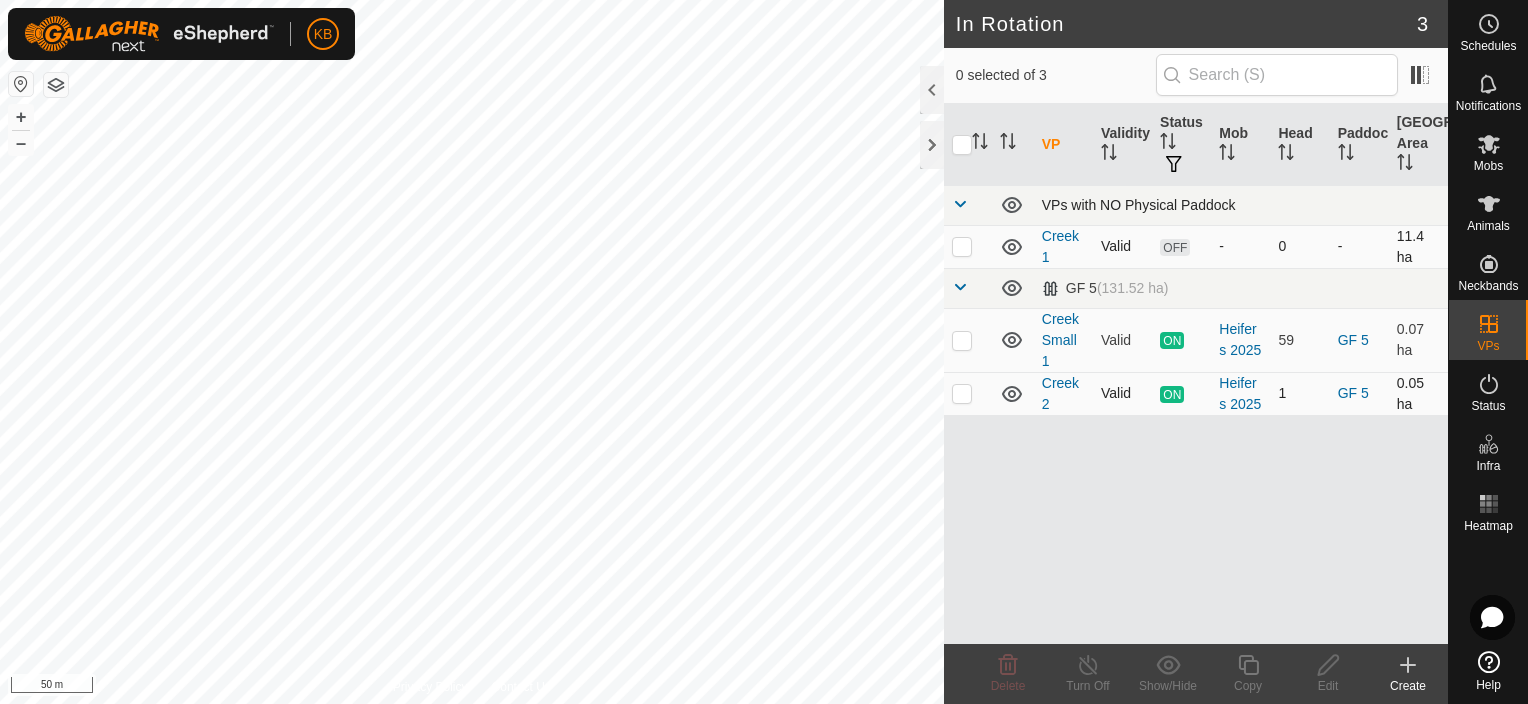click 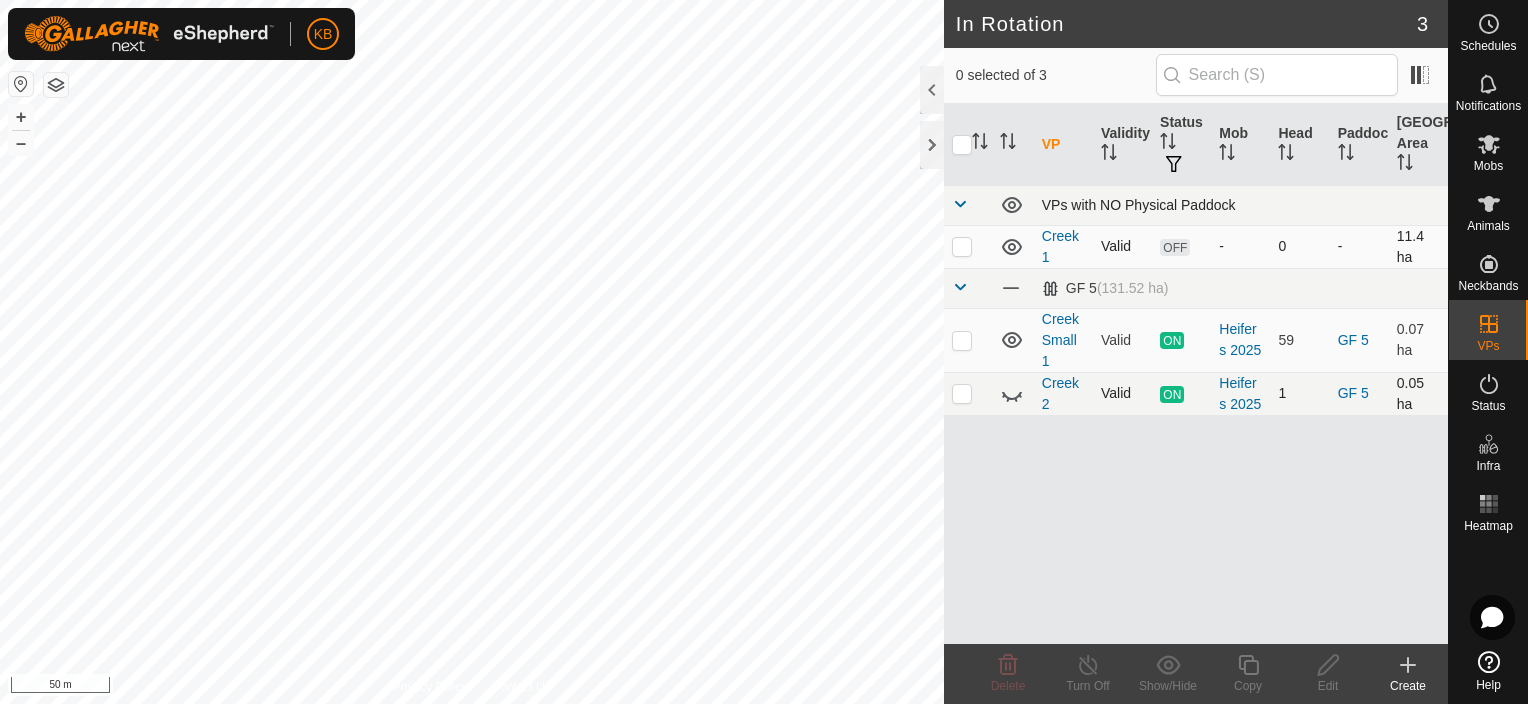 checkbox on "true" 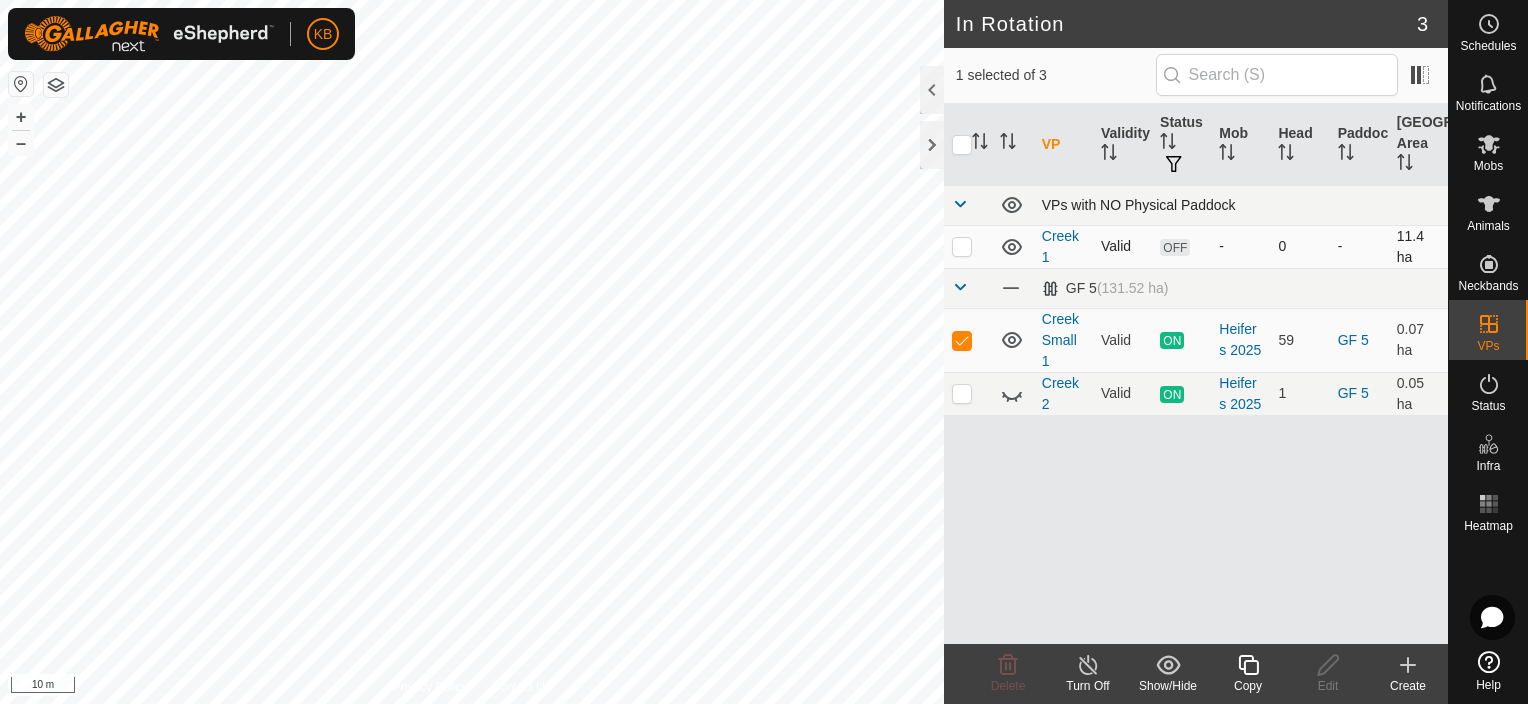 click on "In Rotation 3 1 selected of 3     VP   Validity   Status   Mob   Head   Paddock   Grazing Area   VPs with NO Physical [GEOGRAPHIC_DATA] 1  Valid  OFF  -   0   -   11.4 ha   GF 5   (131.52 ha) Creek Small 1  Valid  ON  Heifers 2025   59   GF 5   0.07 ha  Creek 2  Valid  ON  Heifers 2025   1   GF 5   0.05 ha  Delete  Turn Off   Show/Hide   Copy   Edit   Create  Privacy Policy Contact Us
Creek Small 1 Type:  Inclusion Zone 59 Animals
+ – ⇧ i 10 m" 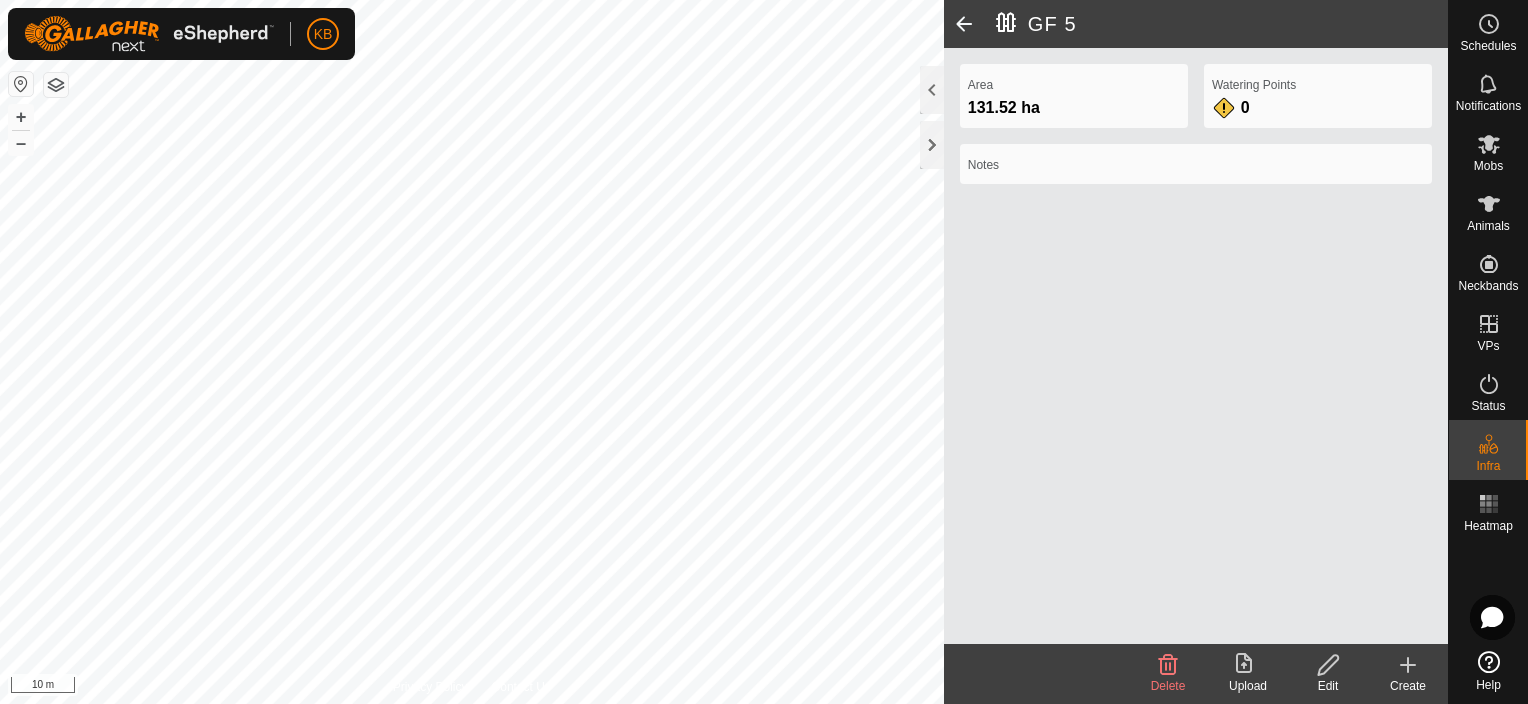 click on "Edit" 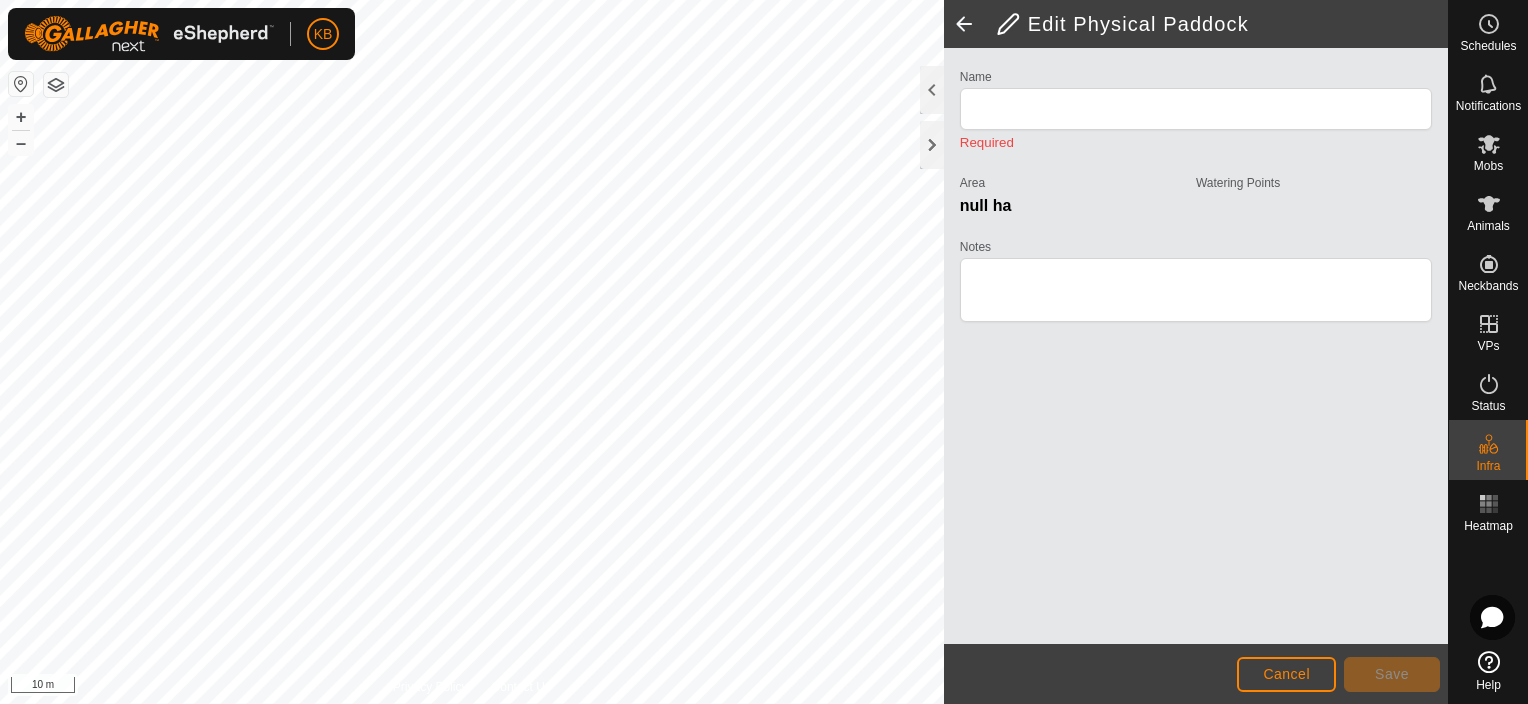 type on "GF 5" 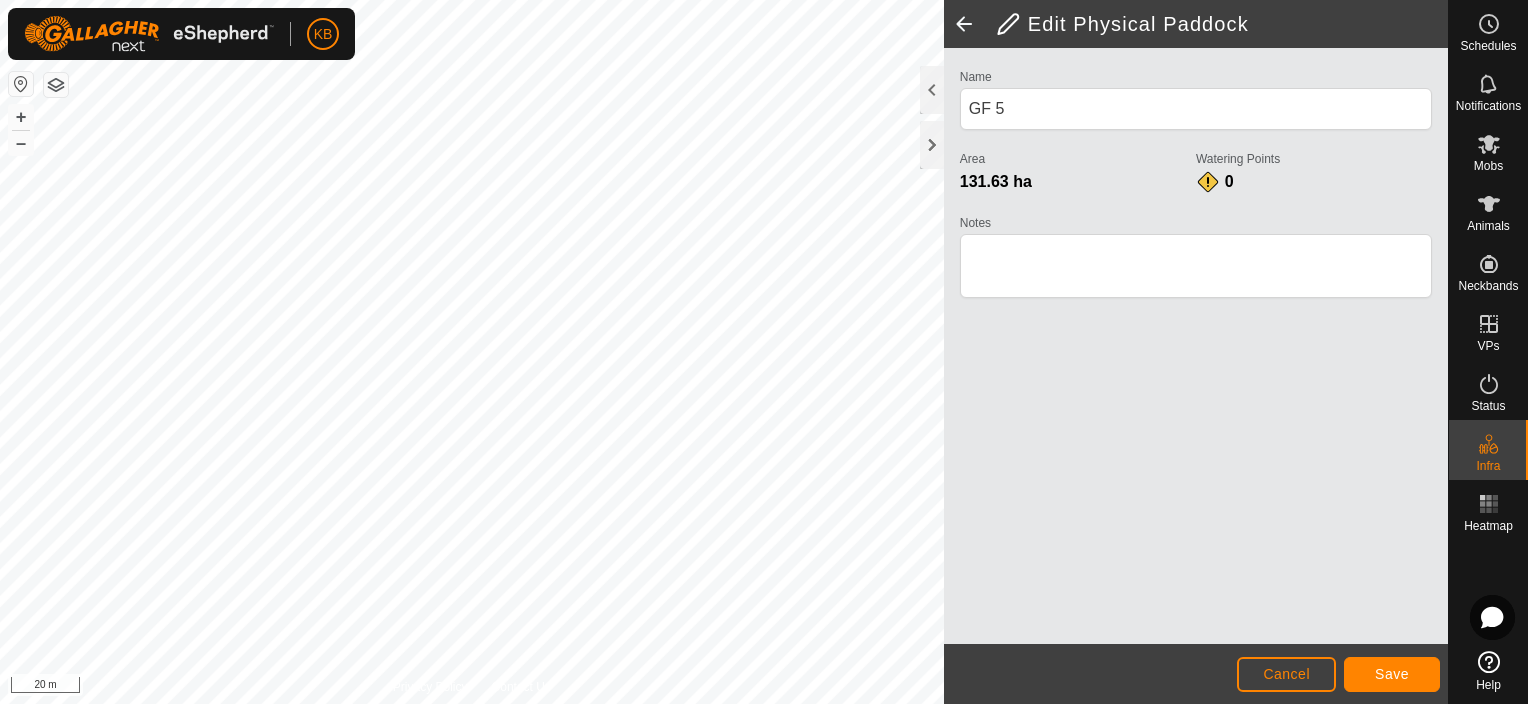click on "KB Schedules Notifications Mobs Animals Neckbands VPs Status Infra Heatmap Help Privacy Policy Contact Us + – ⇧ i 20 m  Edit Physical Paddock  Name GF 5 Area 131.63 ha  Watering Points 0 Notes                    Cancel Save" at bounding box center (764, 352) 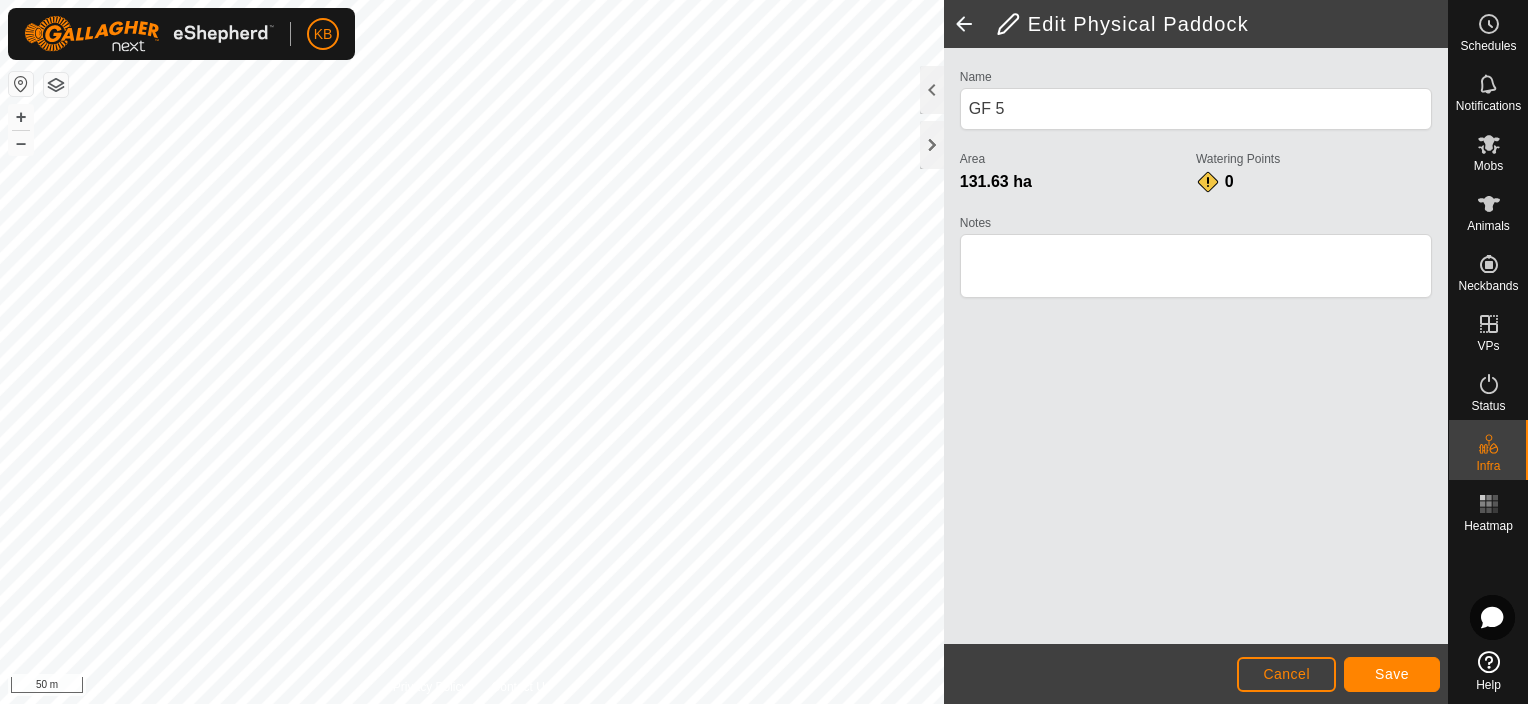 click on "Privacy Policy Contact Us + – ⇧ i 50 m  Edit Physical Paddock  Name GF 5 Area 131.63 ha  Watering Points 0 Notes                    Cancel Save" 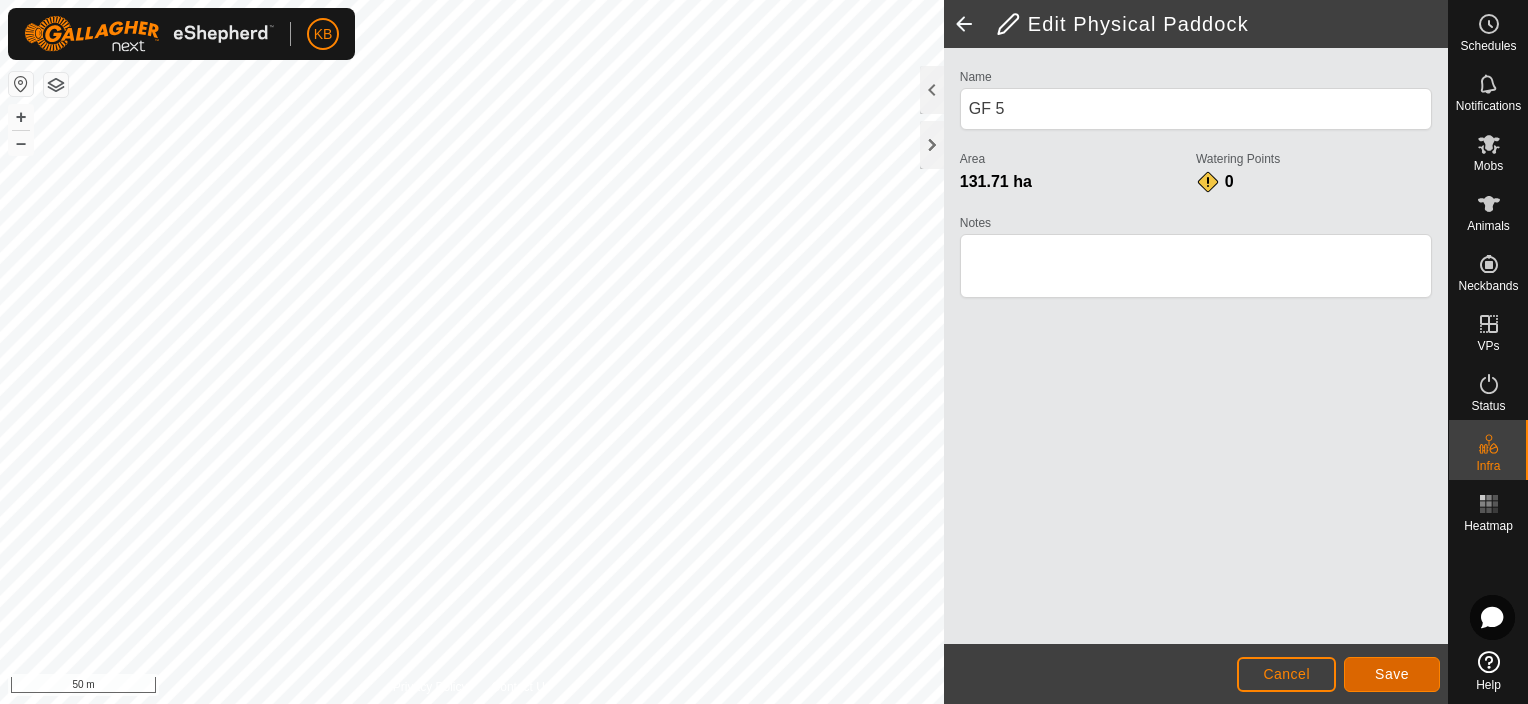 click on "Save" 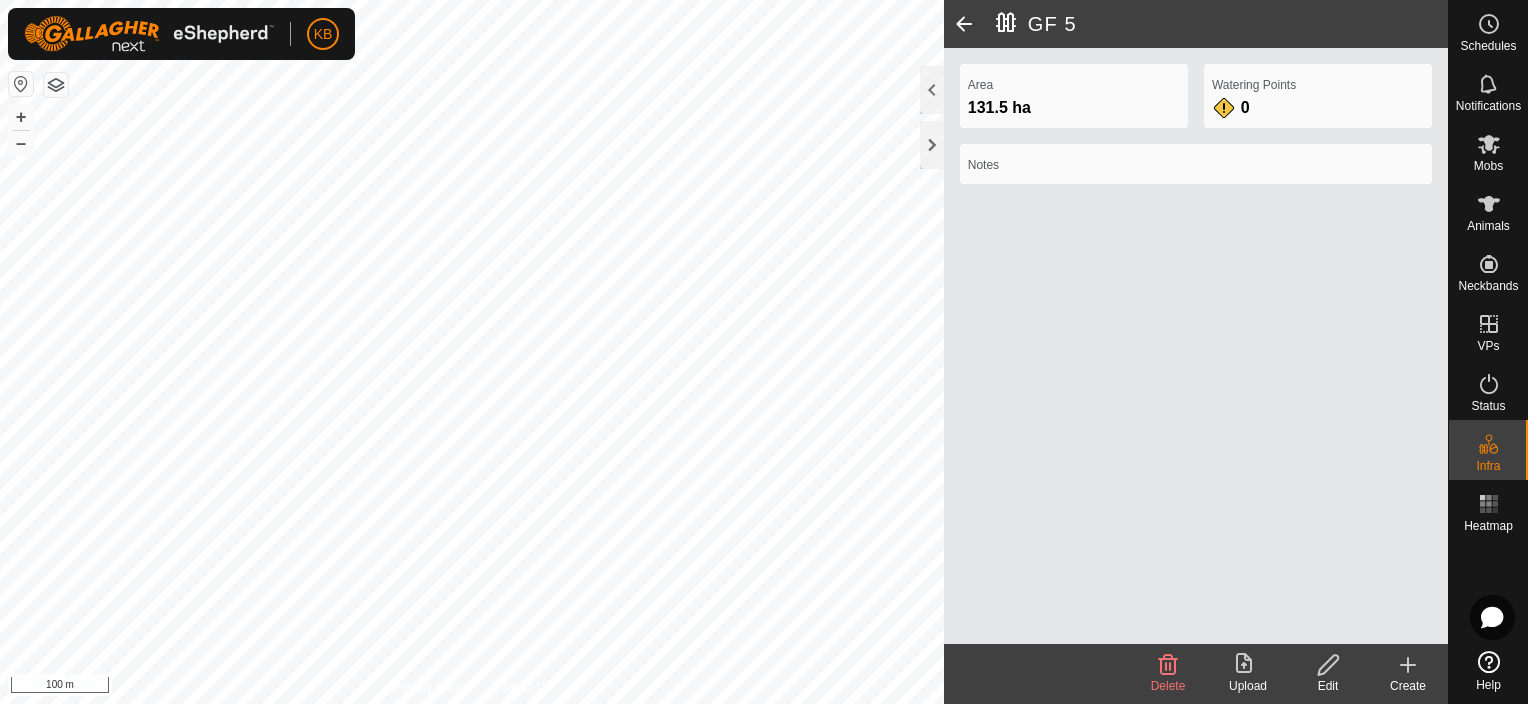 click on "KB Schedules Notifications Mobs Animals Neckbands VPs Status Infra Heatmap Help Privacy Policy Contact Us
GF 5
131.5 ha
+ – ⇧ i 100 m  GF 5  Area 131.5 ha  Watering Points 0 Notes Delete  Upload   Edit   Create" at bounding box center (764, 352) 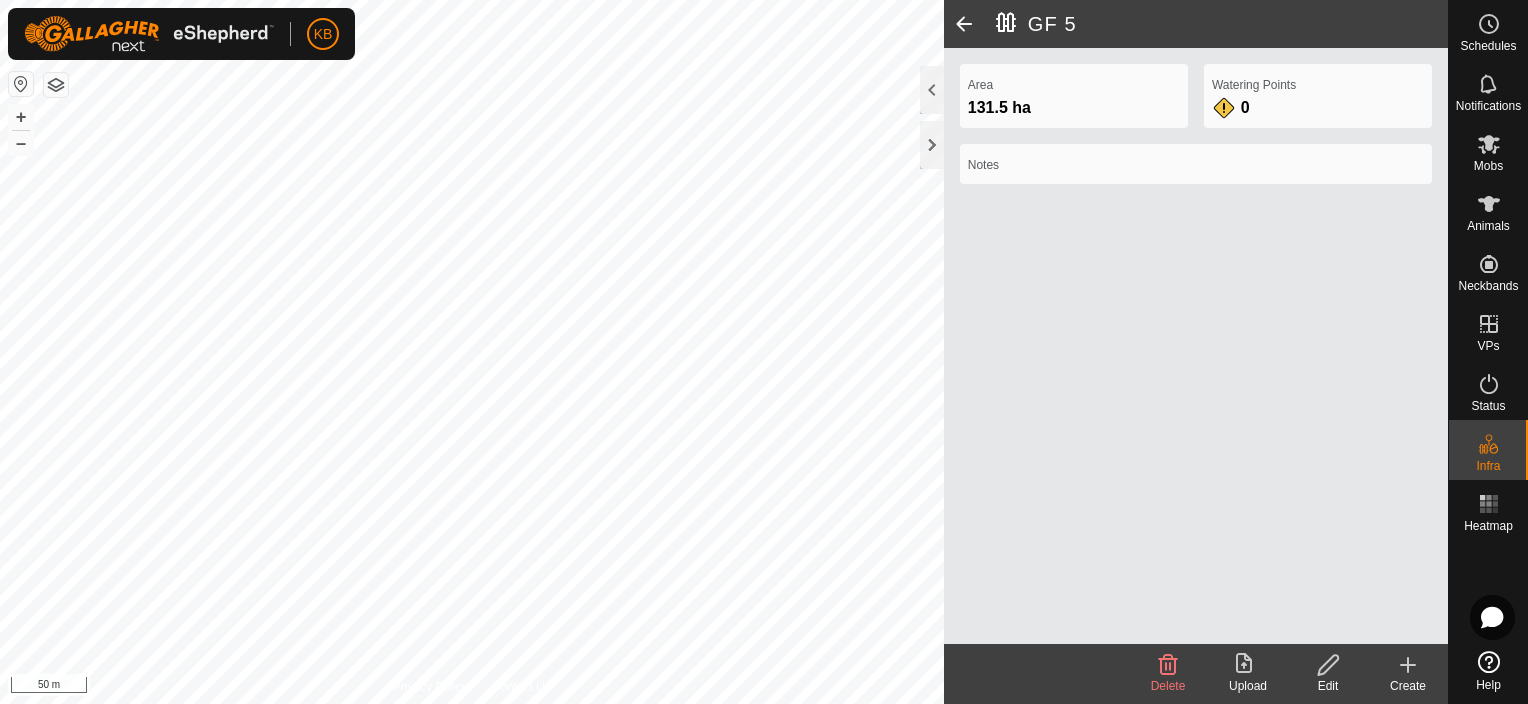 click 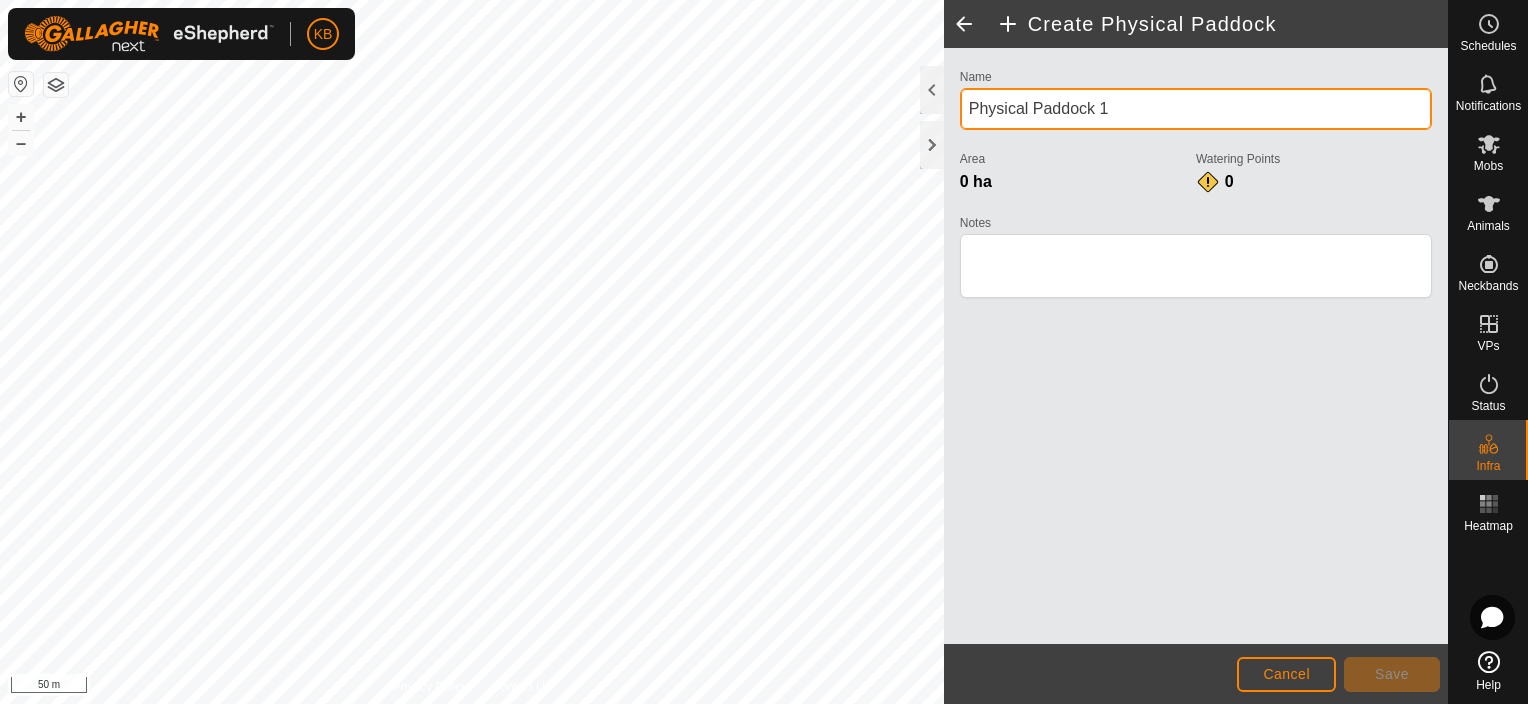 click on "Privacy Policy Contact Us
GF 5
131.5 ha
+ – ⇧ i 50 m  Create Physical Paddock  Name Physical Paddock 1 Area 0 ha  Watering Points 0 Notes                    Cancel Save" 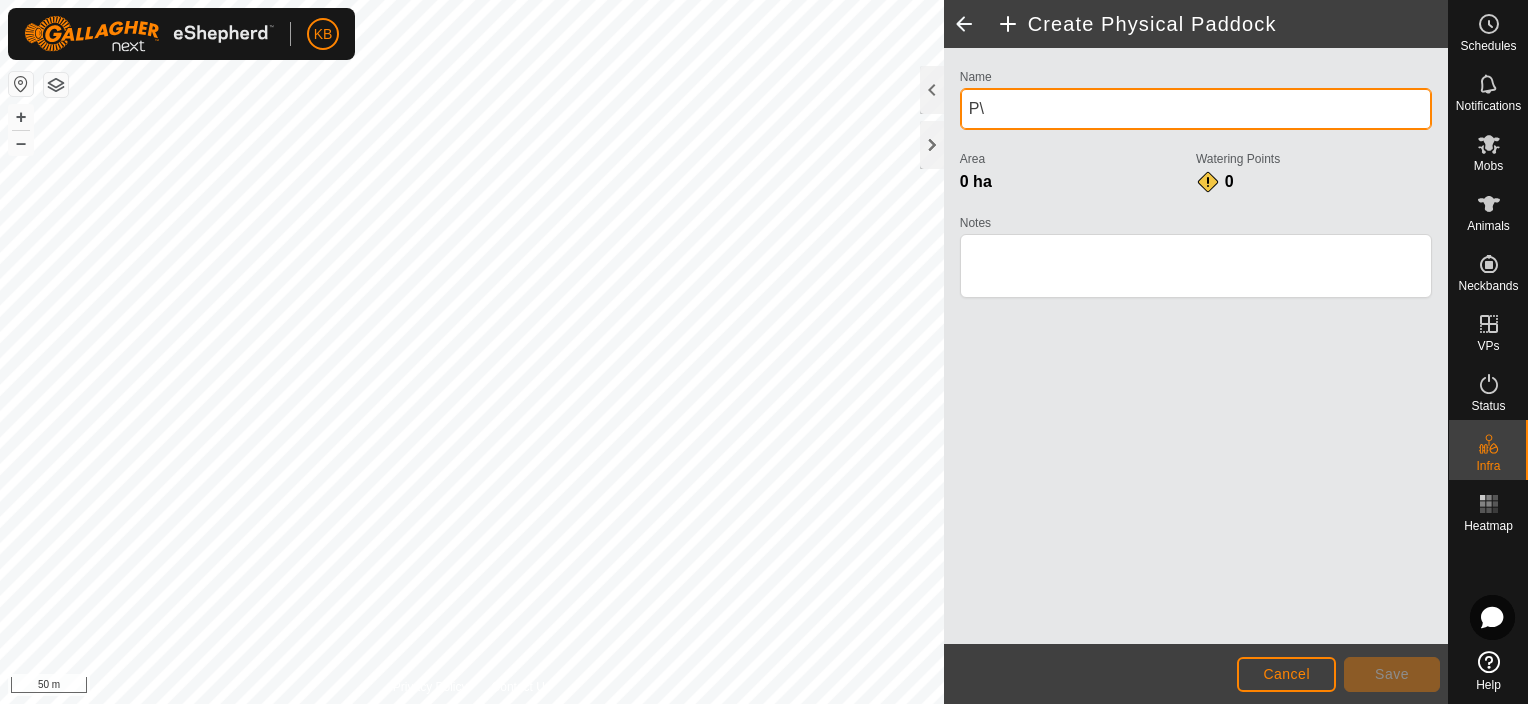 type on "P" 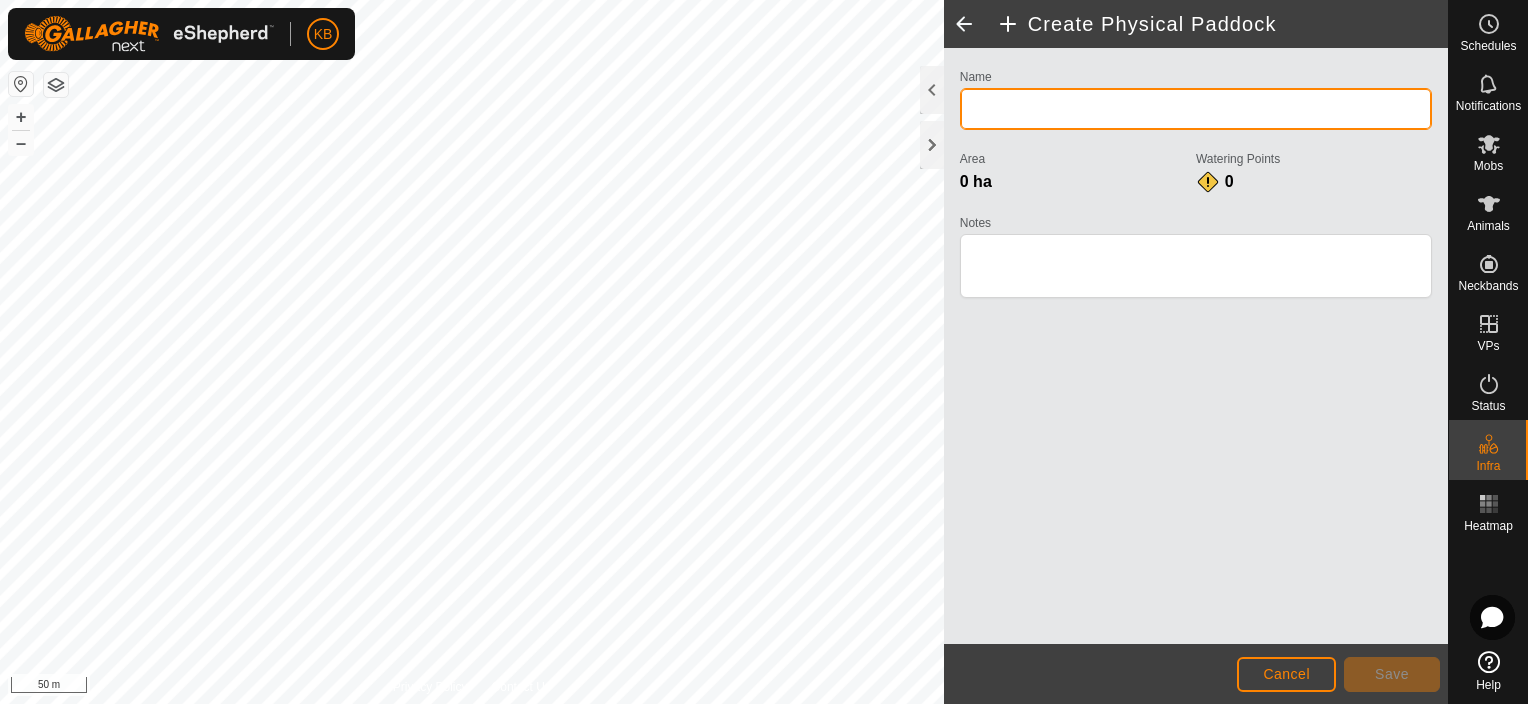 type on "\" 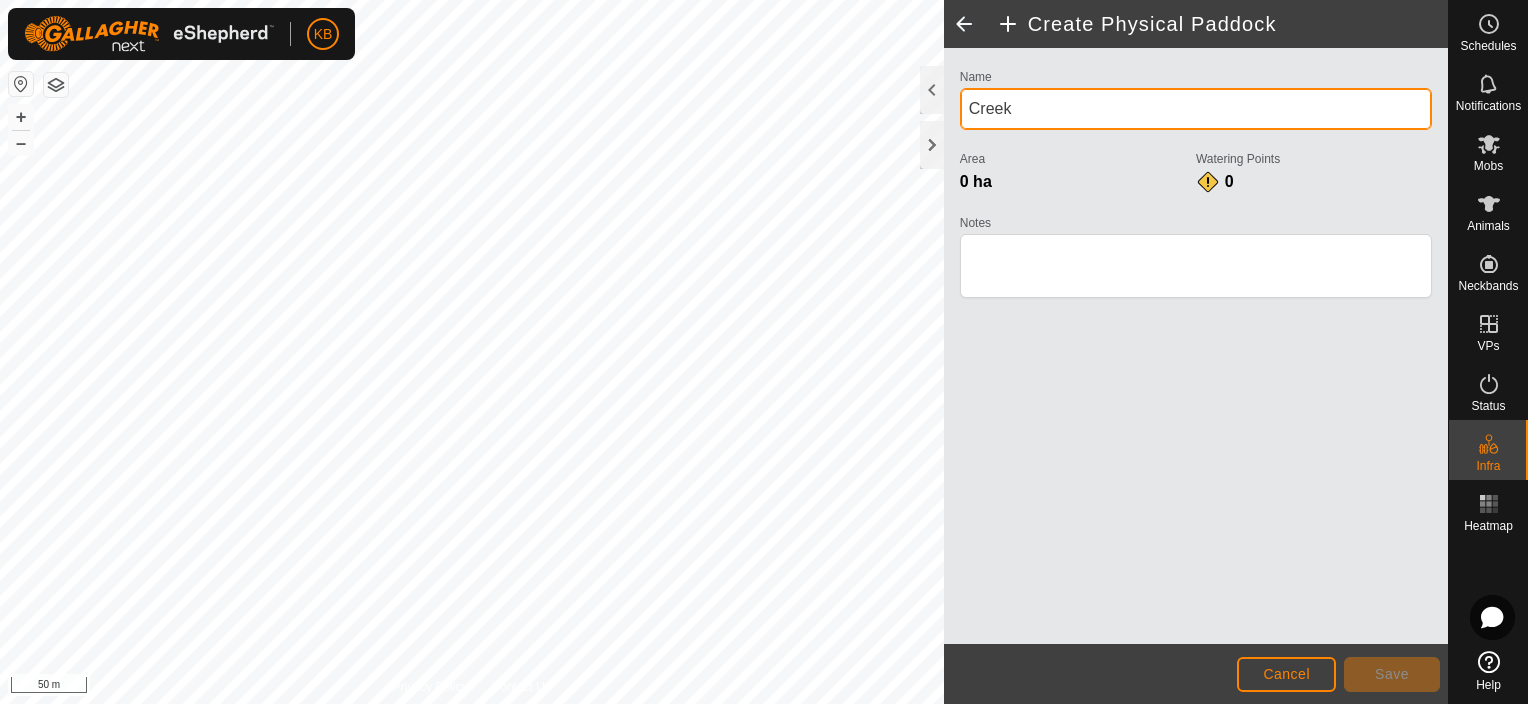type on "Creek" 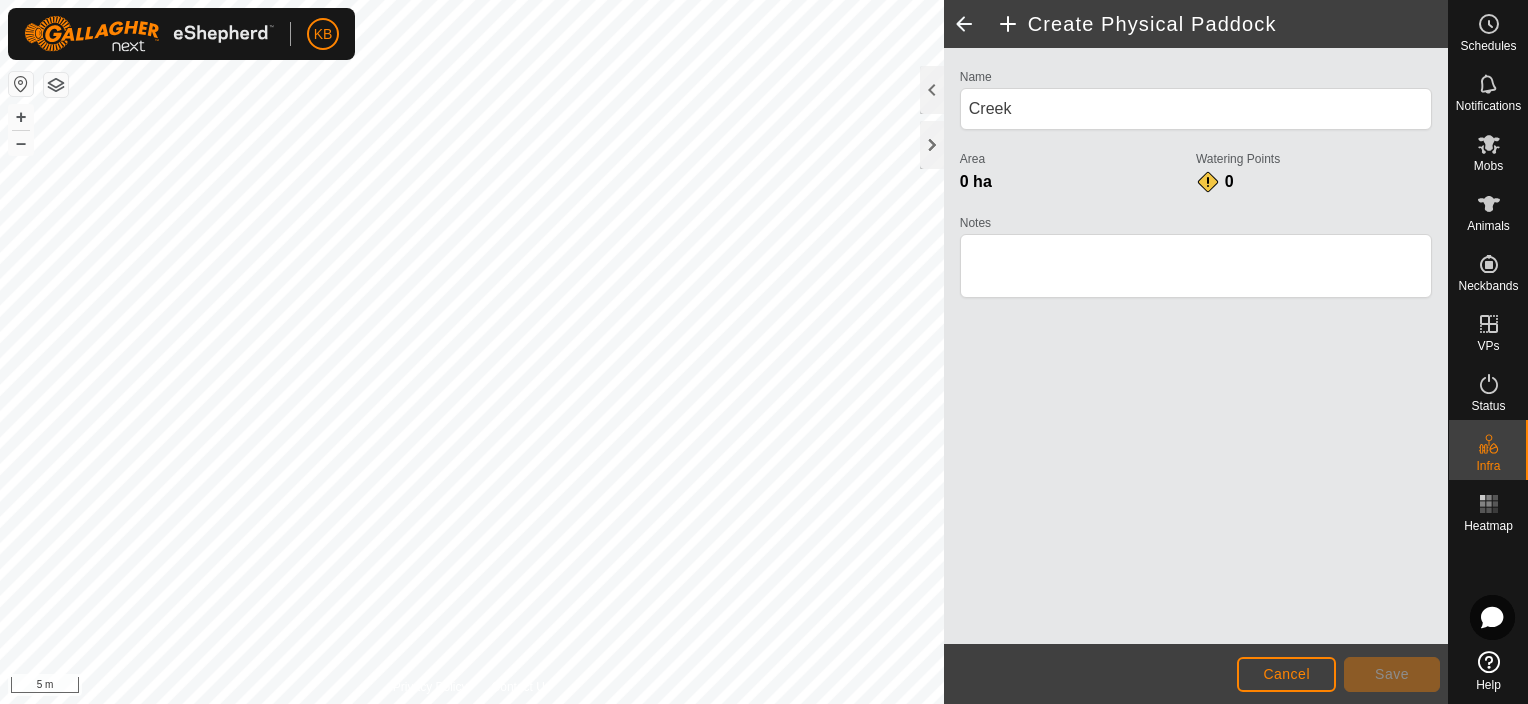 drag, startPoint x: 1142, startPoint y: 107, endPoint x: 268, endPoint y: 754, distance: 1087.4213 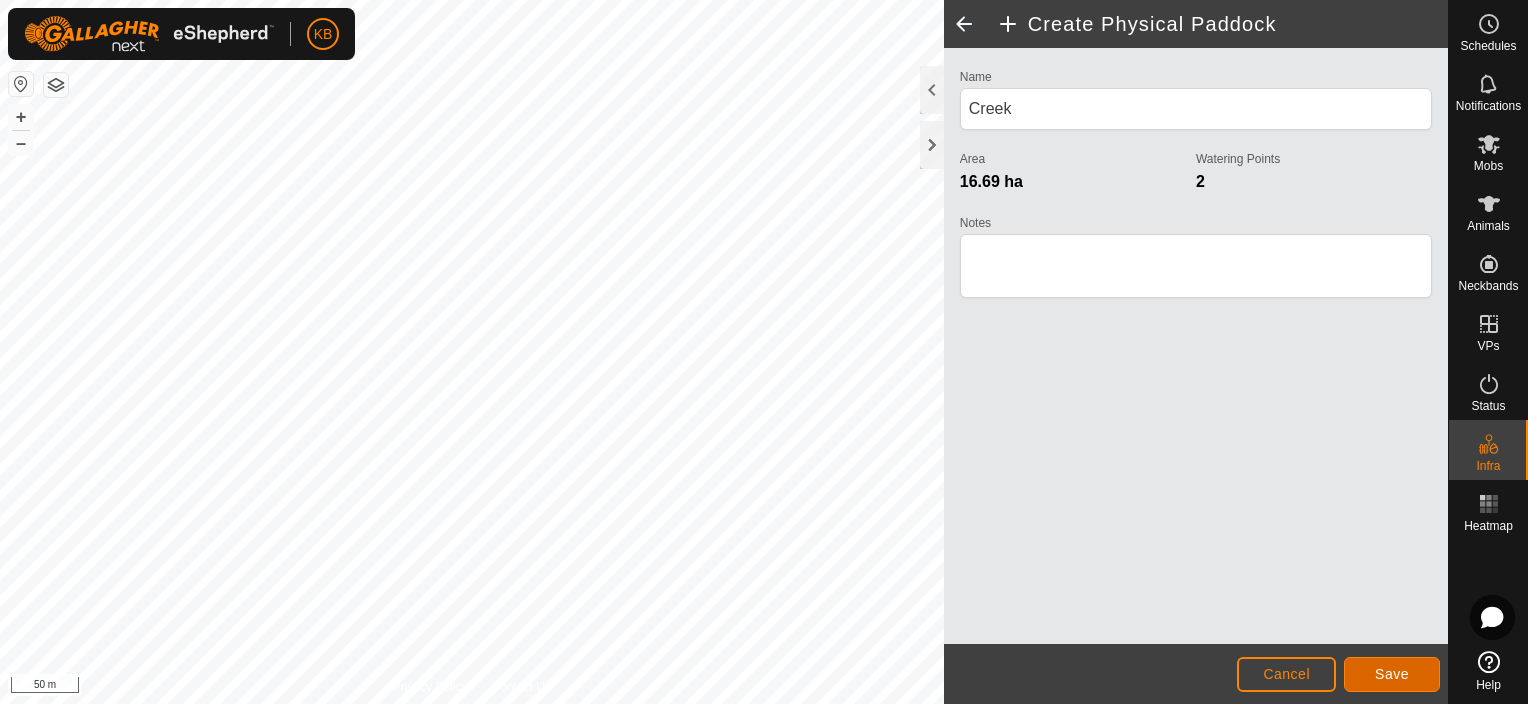 click on "Save" 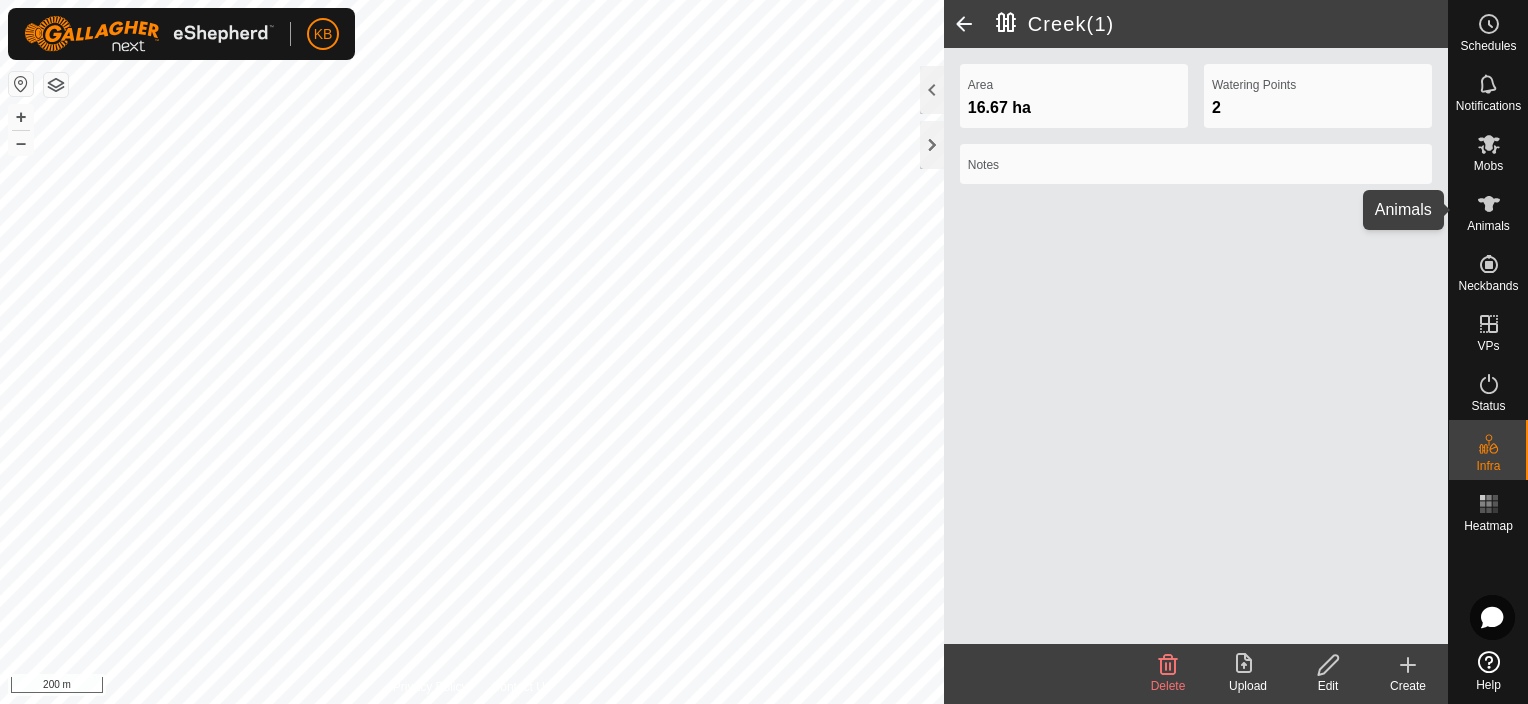 click 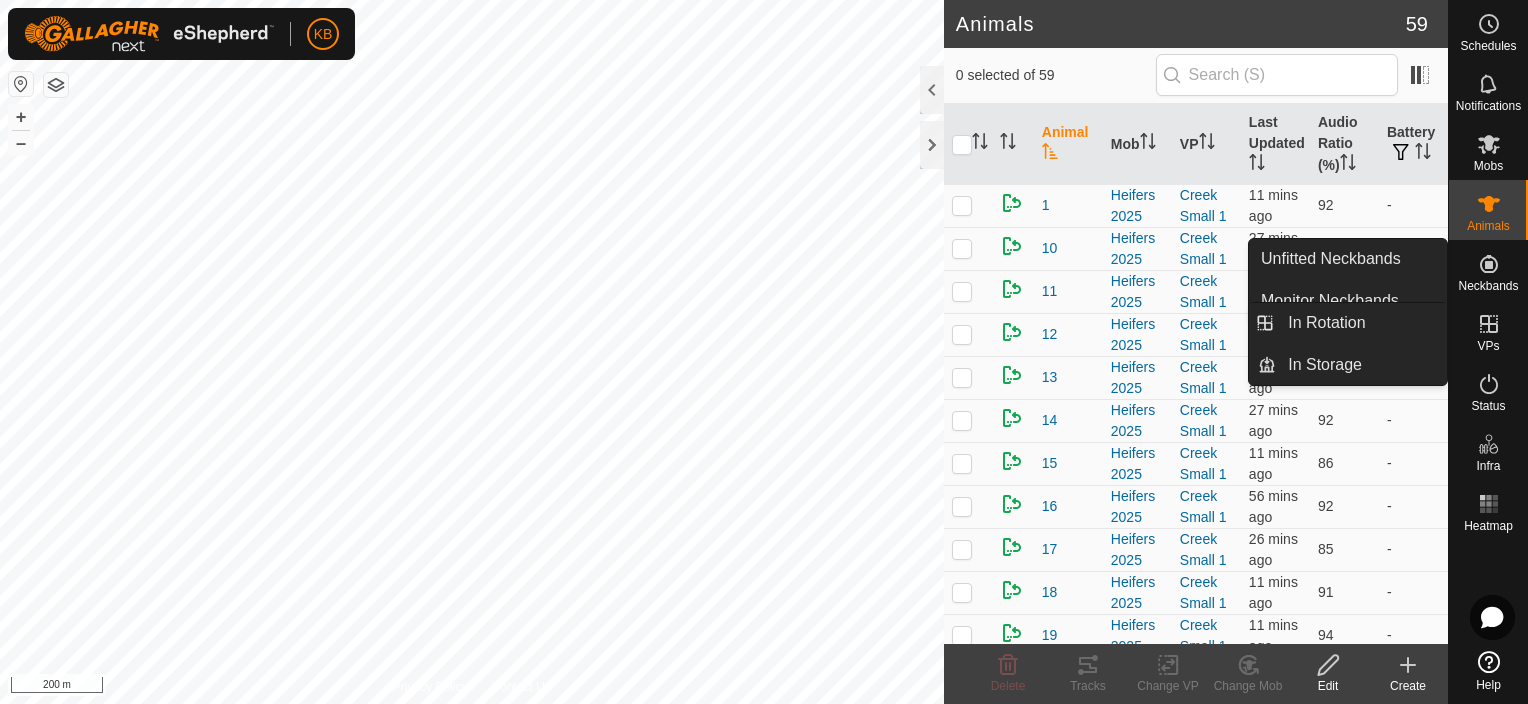 click 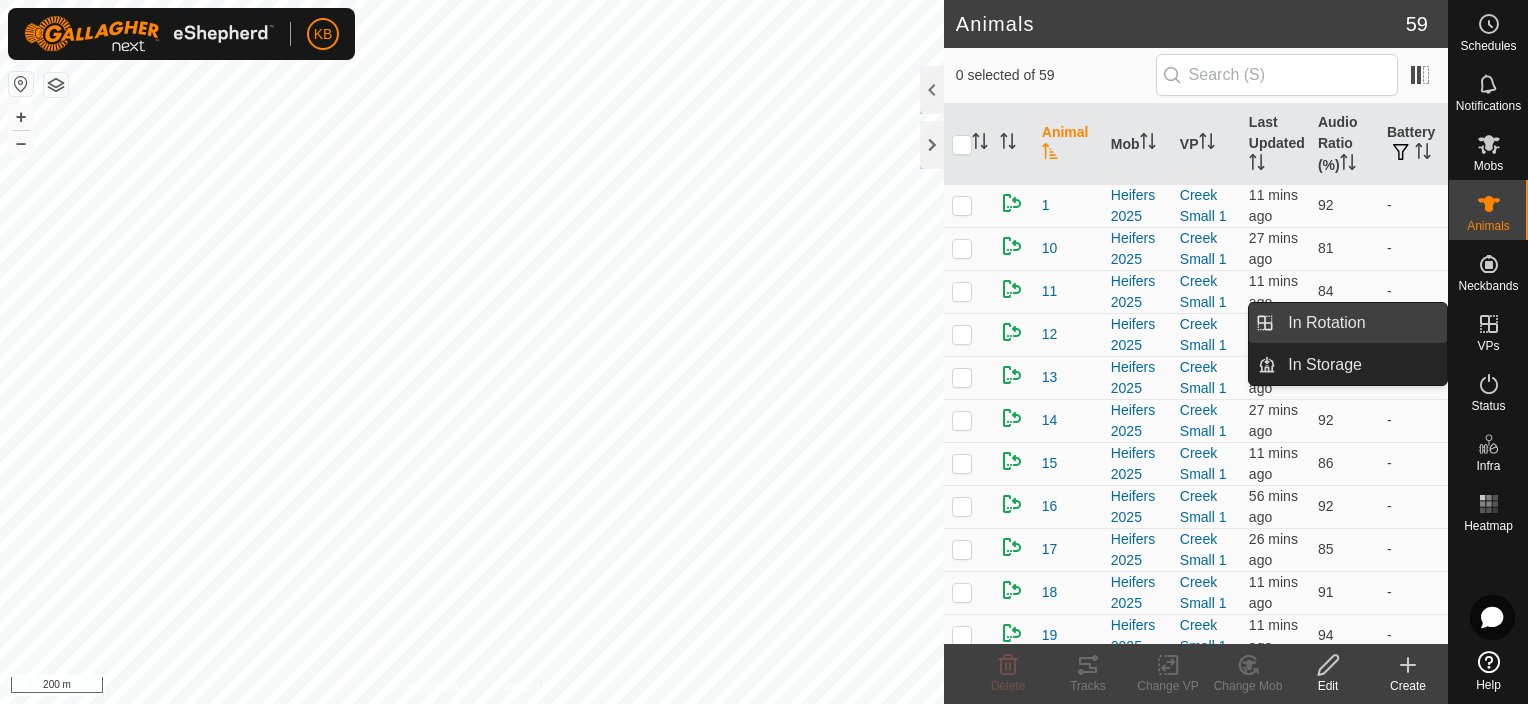click on "In Rotation" at bounding box center (1361, 323) 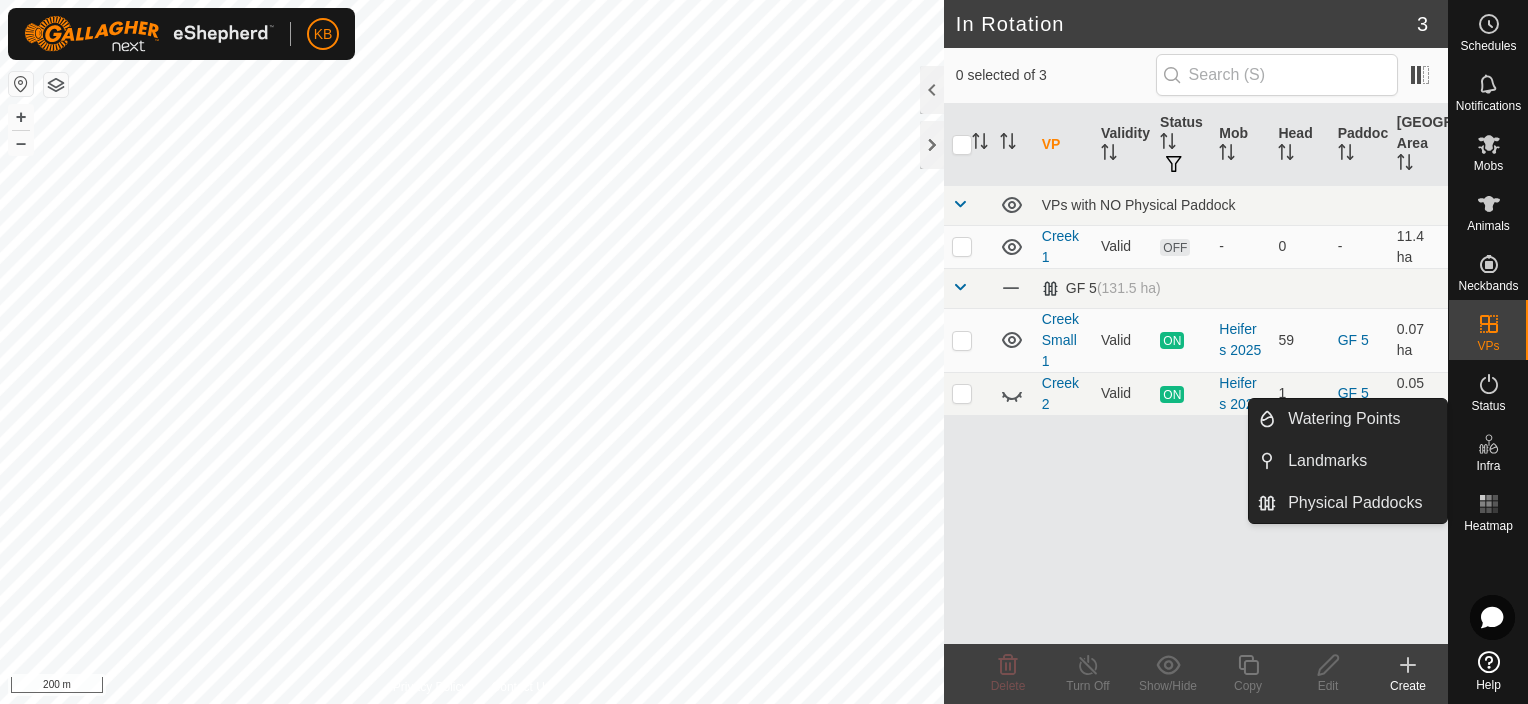 click on "VP   Validity   Status   Mob   Head   Paddock   Grazing Area   VPs with NO Physical [GEOGRAPHIC_DATA] 1  Valid  OFF  -   0   -   11.4 ha   GF 5   (131.5 ha) Creek Small 1  Valid  ON  Heifers 2025   59   GF 5   0.07 ha  Creek 2  Valid  ON  Heifers 2025   1   GF 5   0.05 ha" at bounding box center [1196, 374] 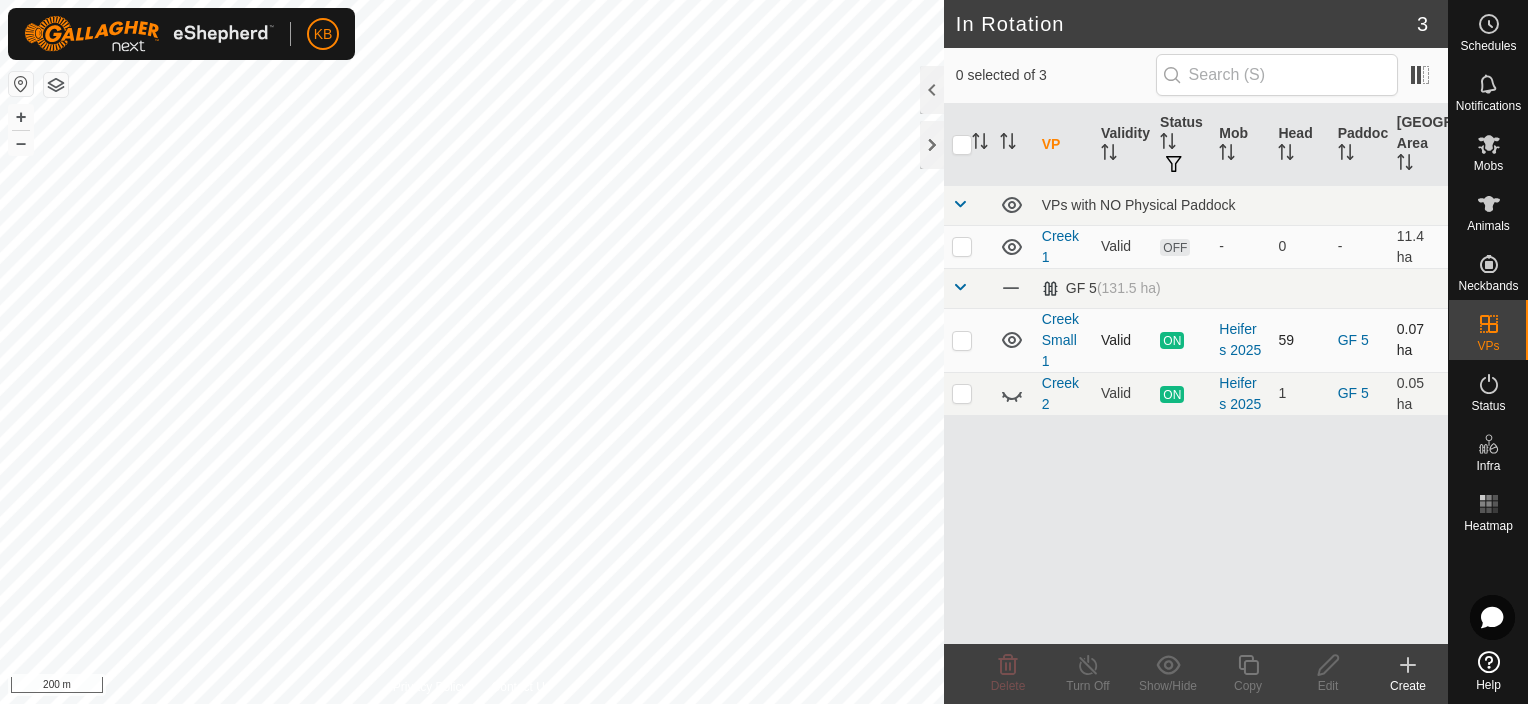 click at bounding box center [962, 340] 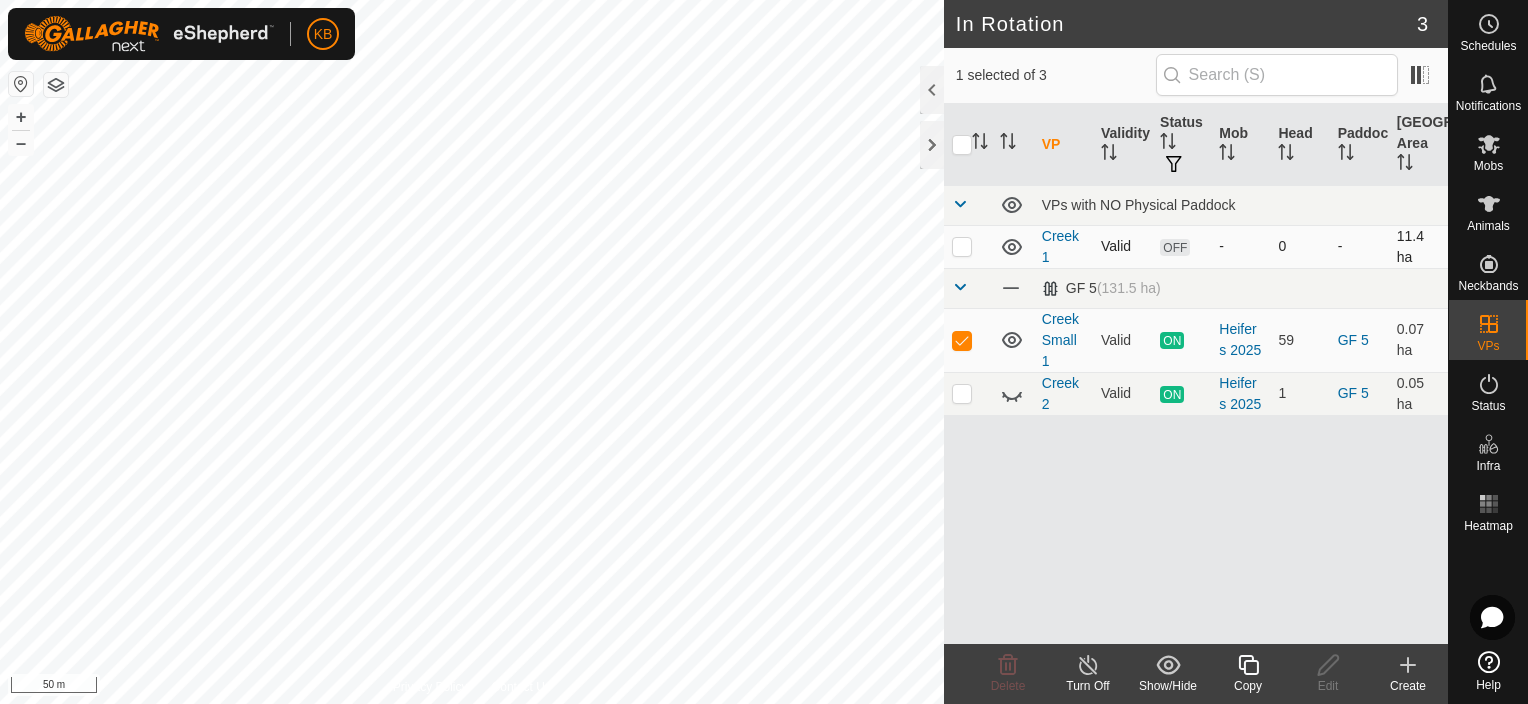 click at bounding box center (962, 246) 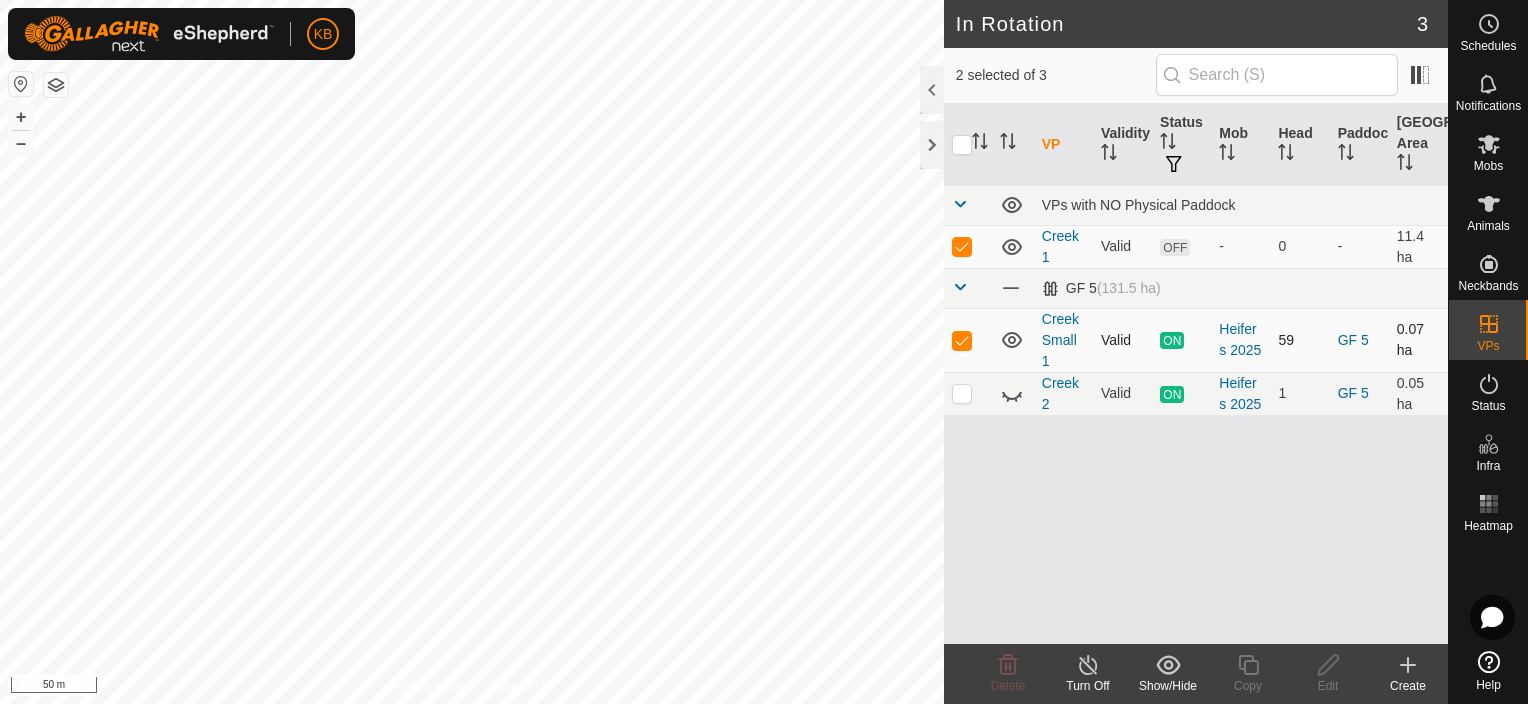 click at bounding box center [962, 340] 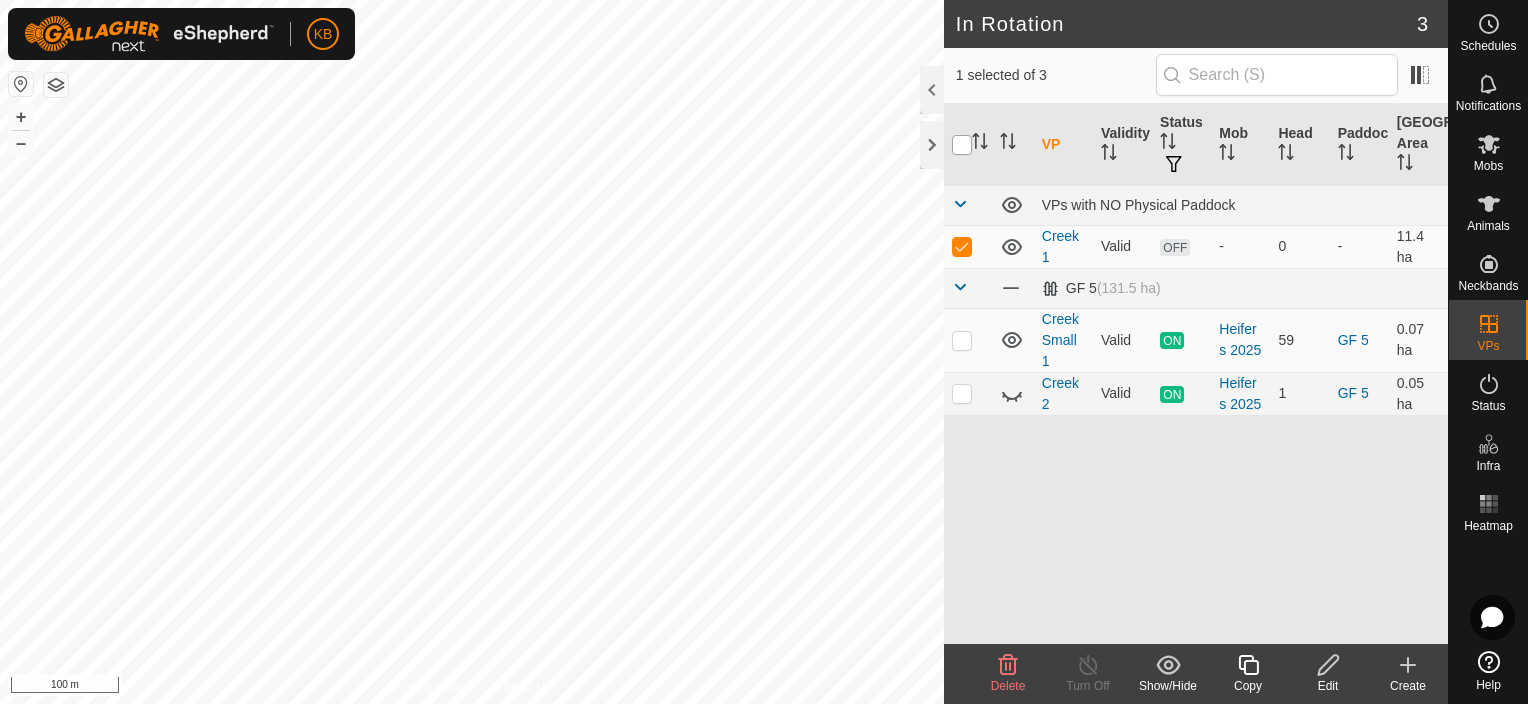 click at bounding box center (962, 145) 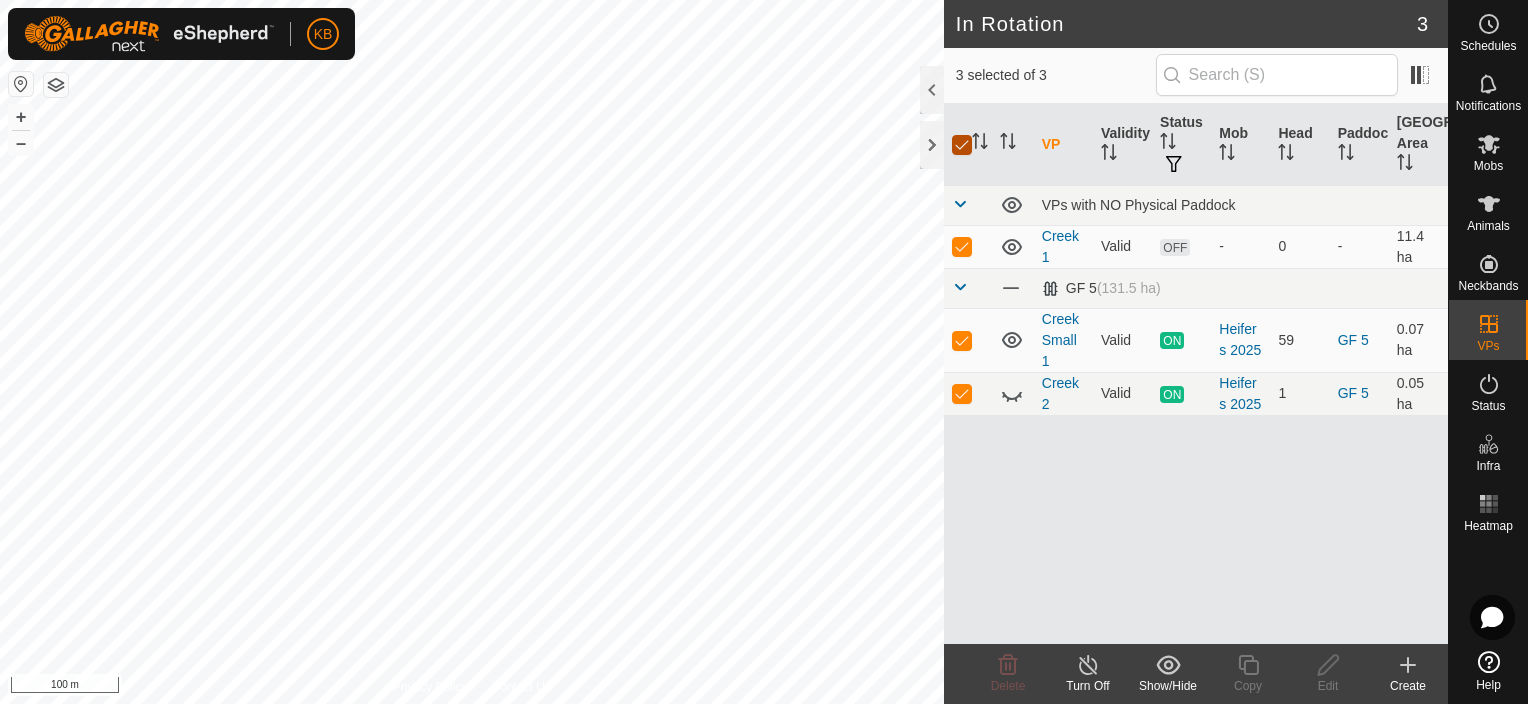 click at bounding box center [962, 145] 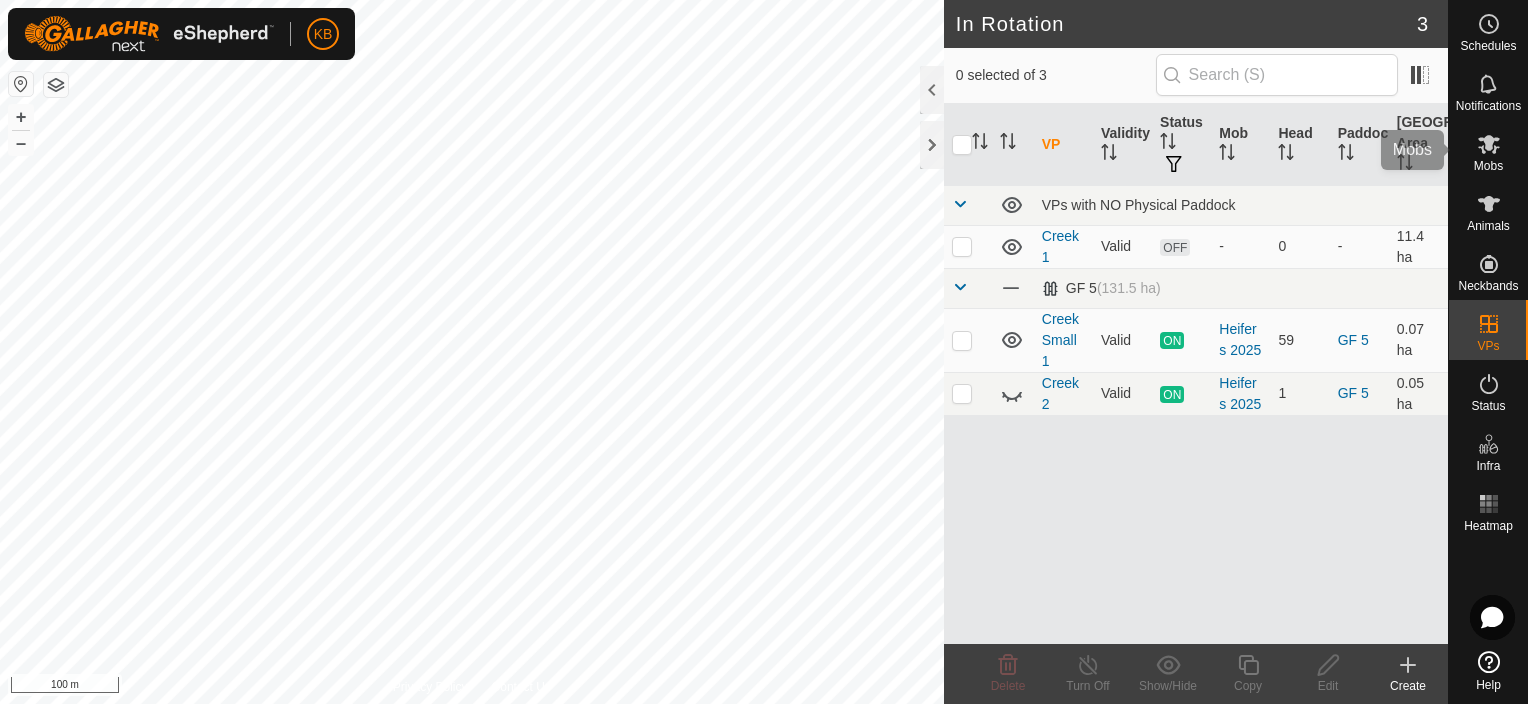 click on "Mobs" at bounding box center [1488, 166] 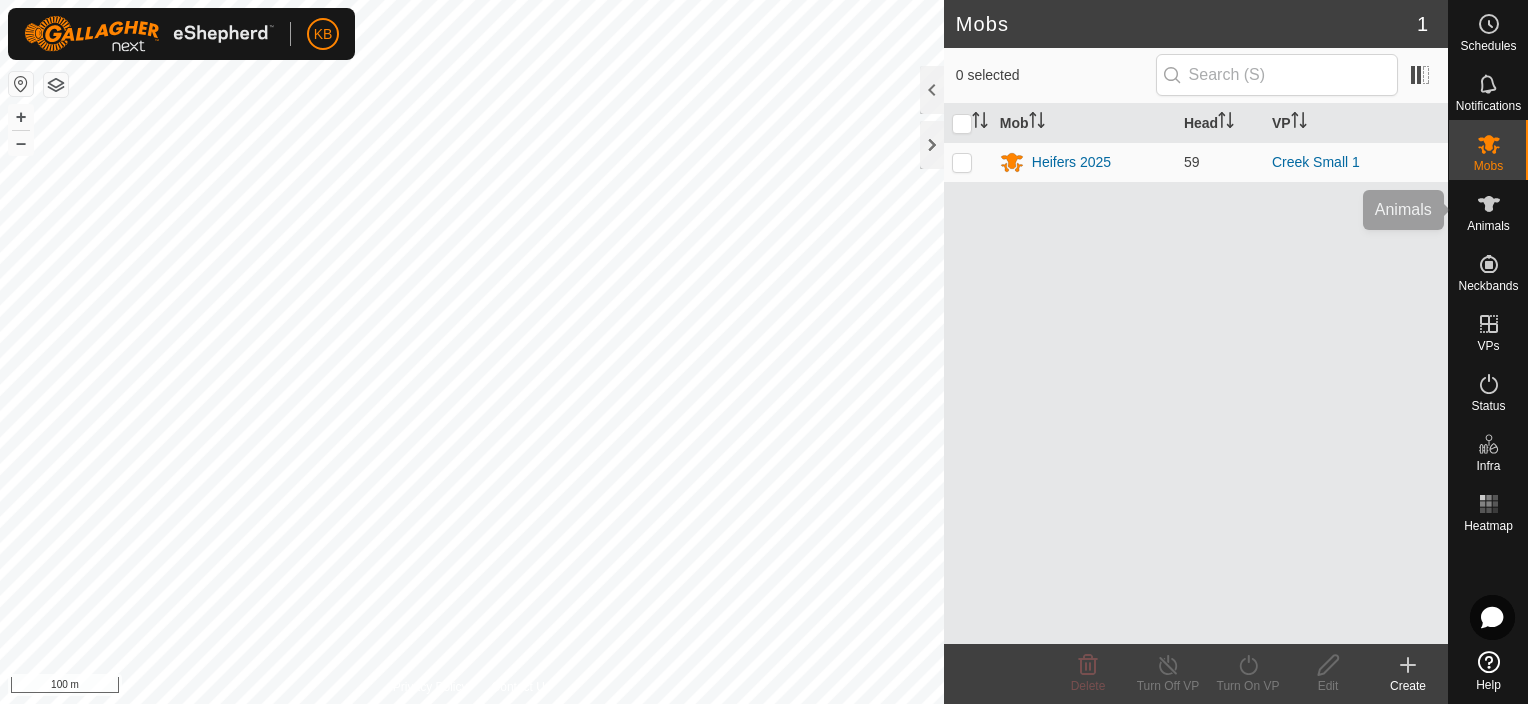 click 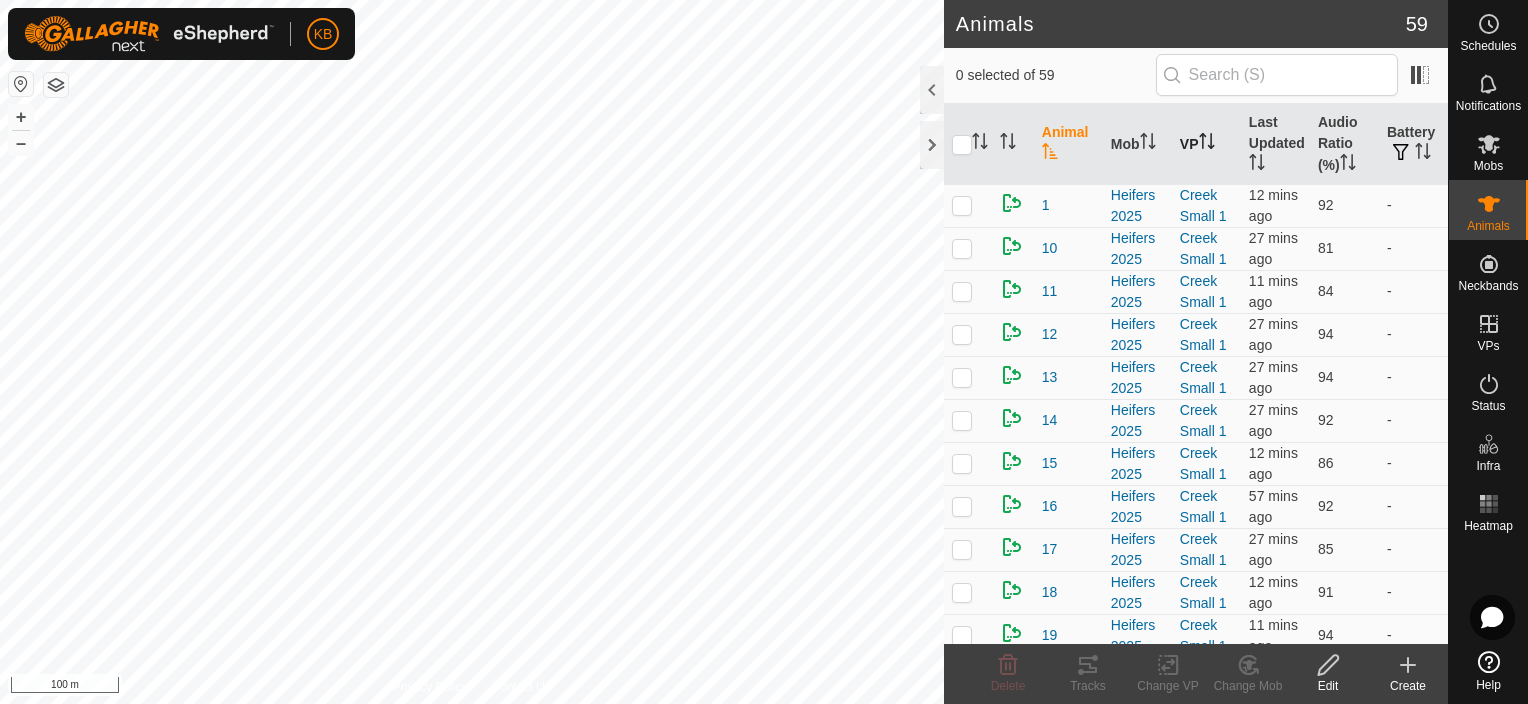click on "VP" at bounding box center [1206, 144] 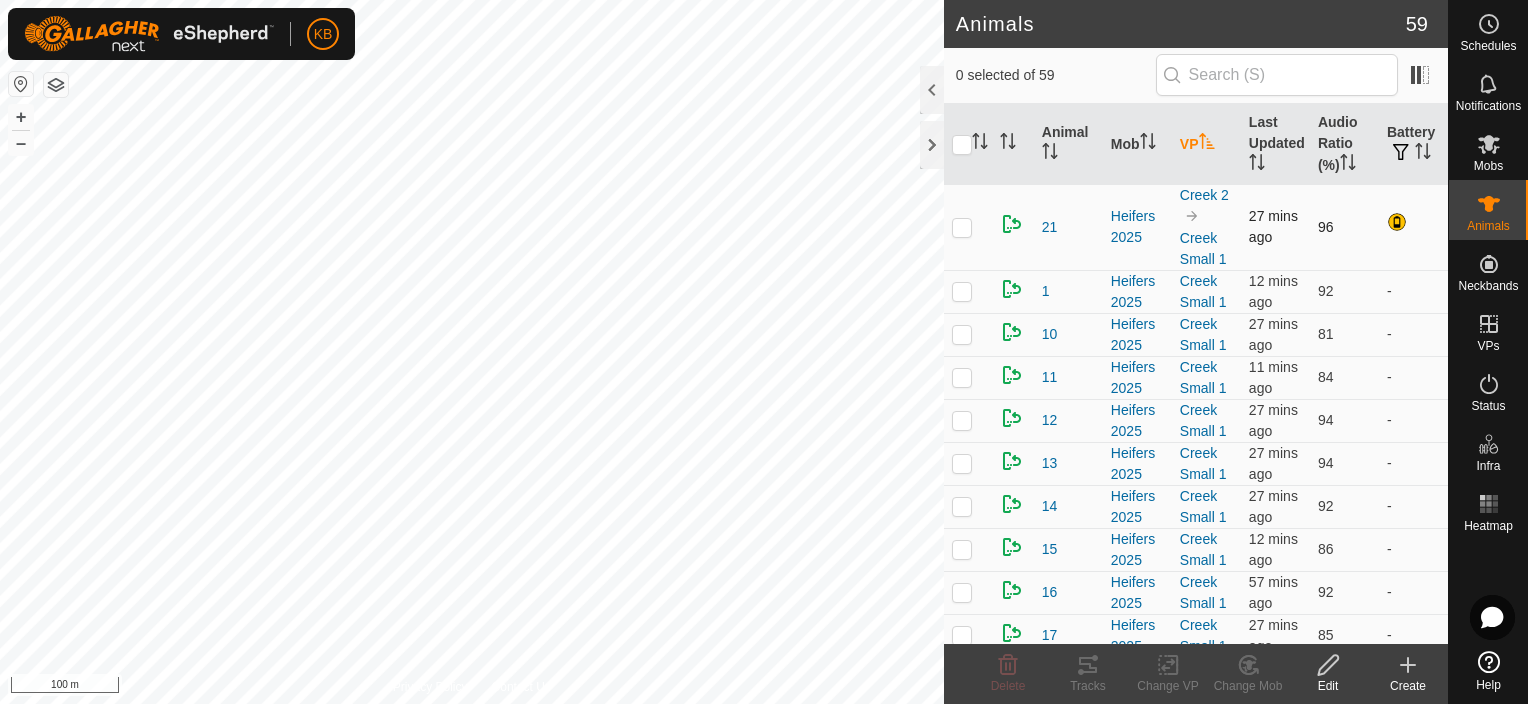 click at bounding box center [962, 227] 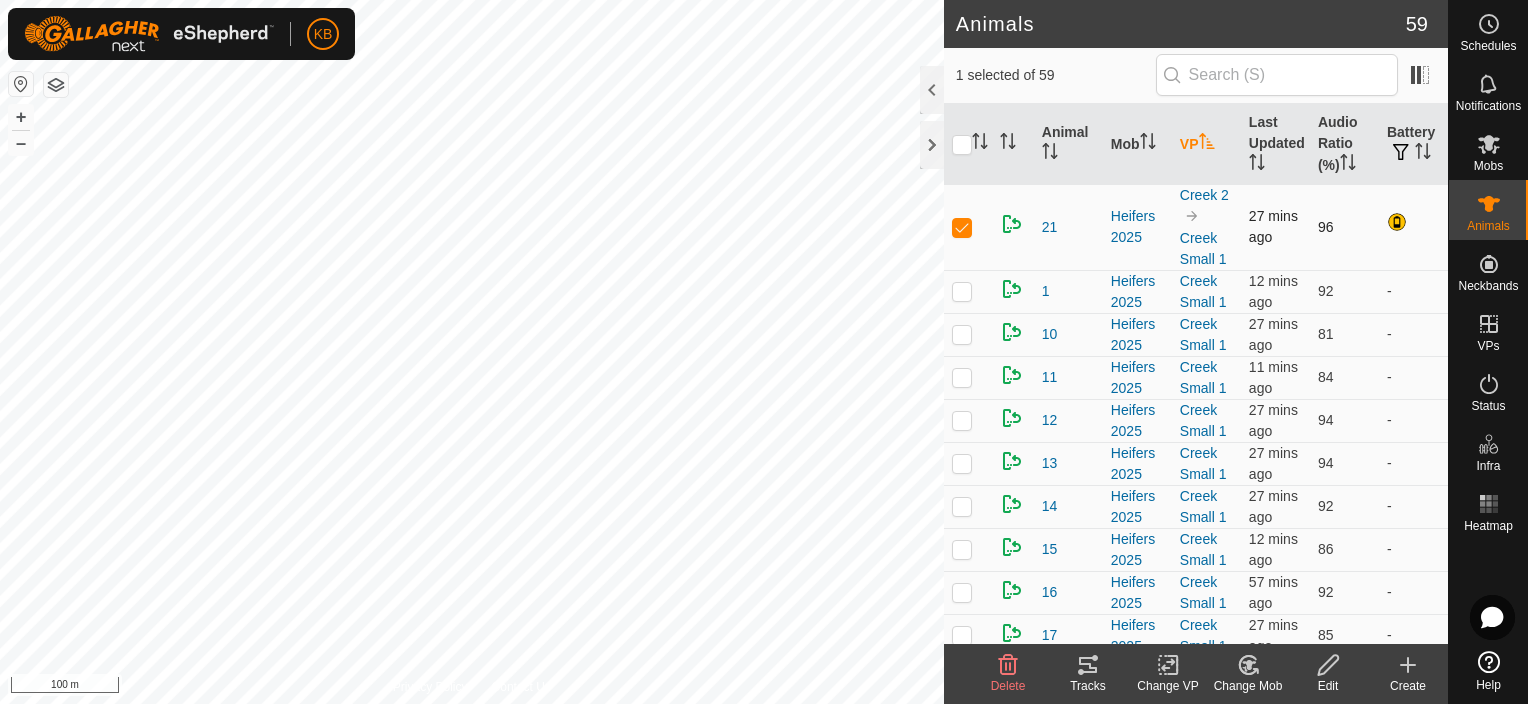 click at bounding box center [962, 227] 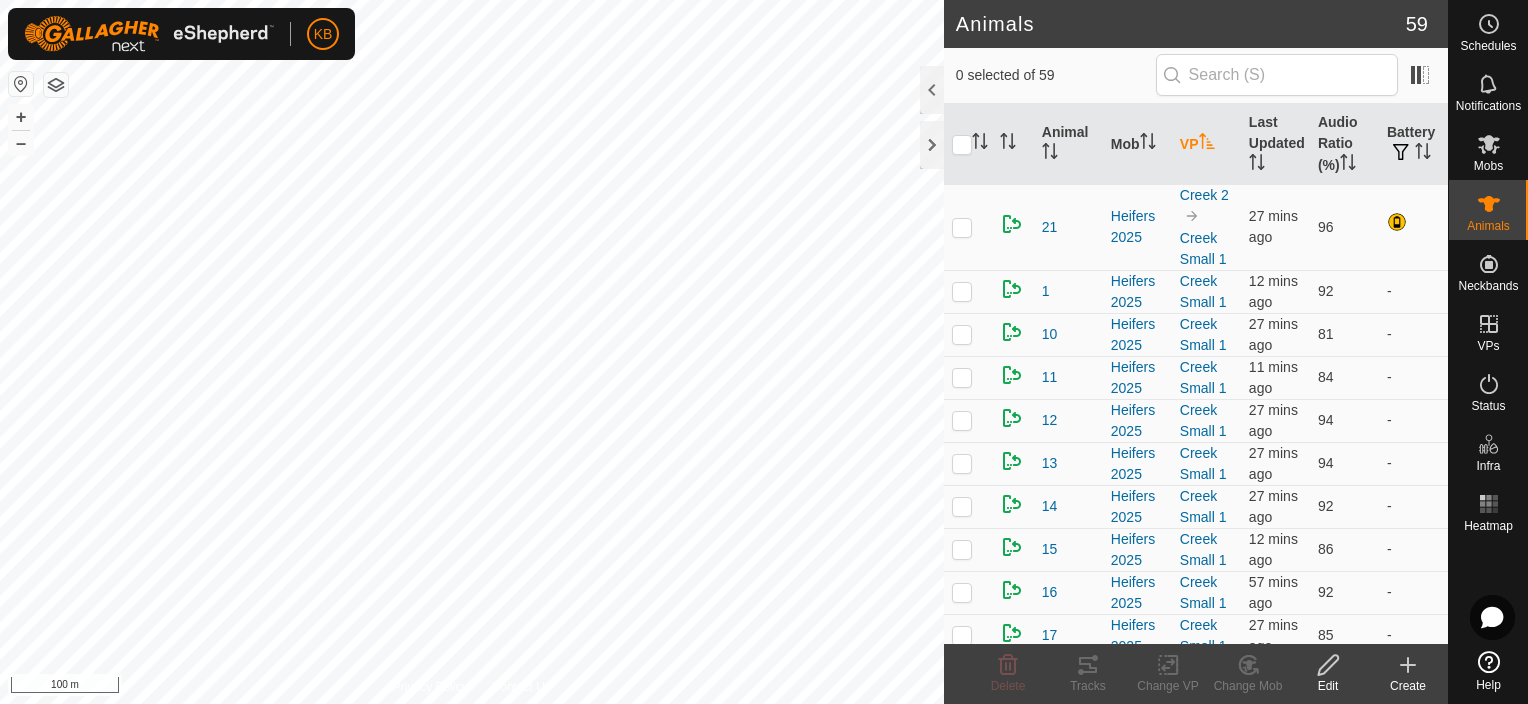 drag, startPoint x: 965, startPoint y: 230, endPoint x: 1204, endPoint y: 141, distance: 255.03333 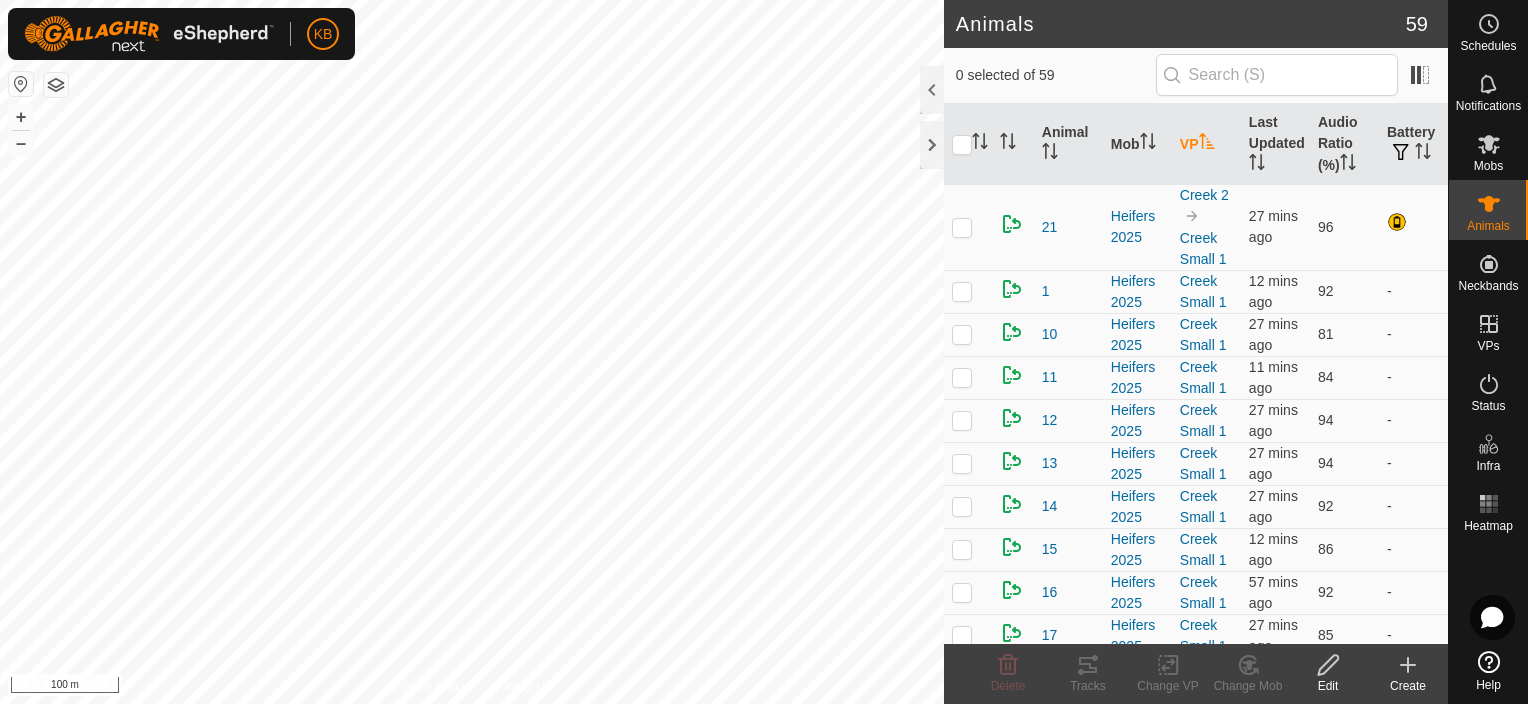 click 